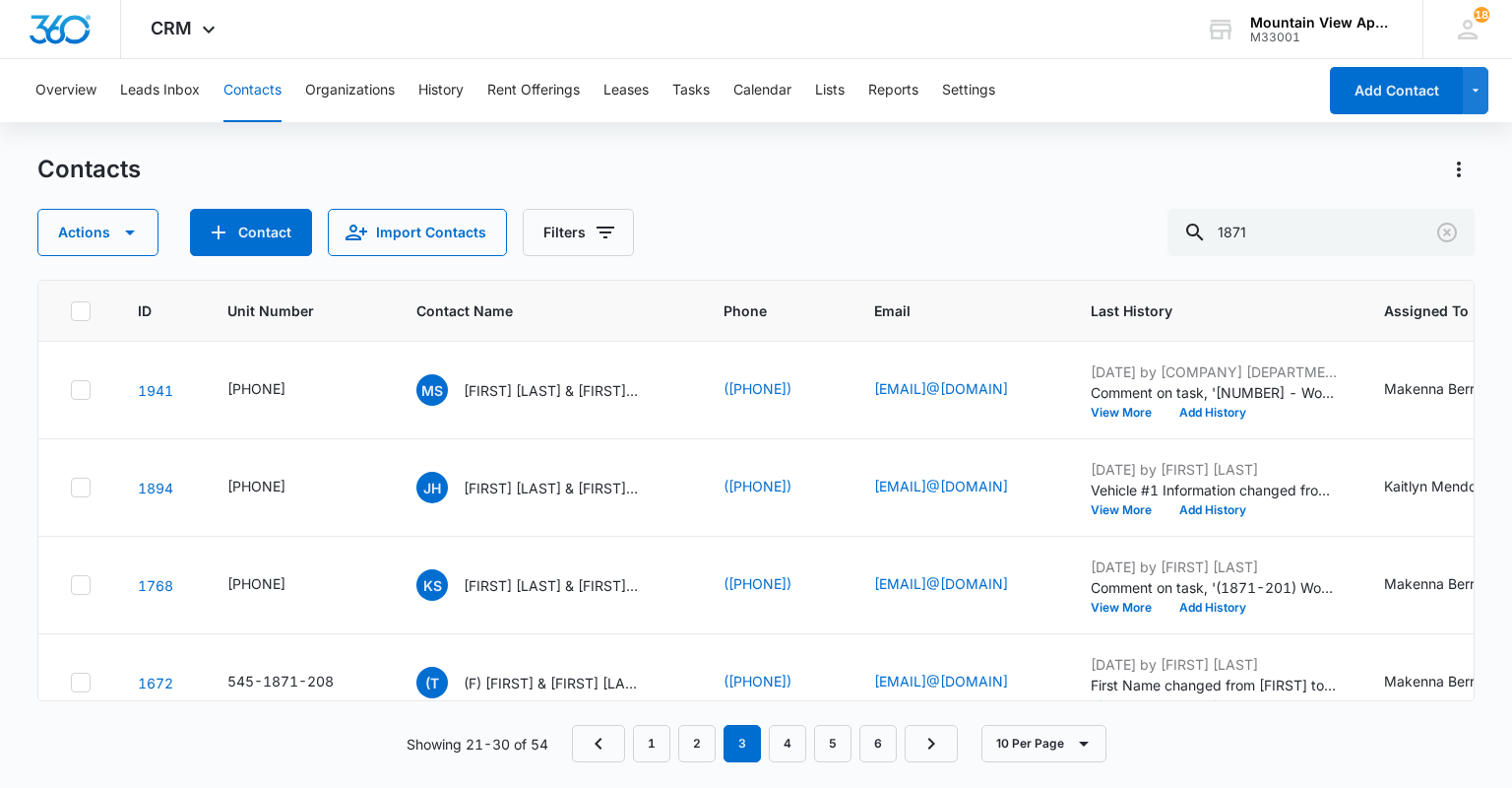 scroll, scrollTop: 0, scrollLeft: 0, axis: both 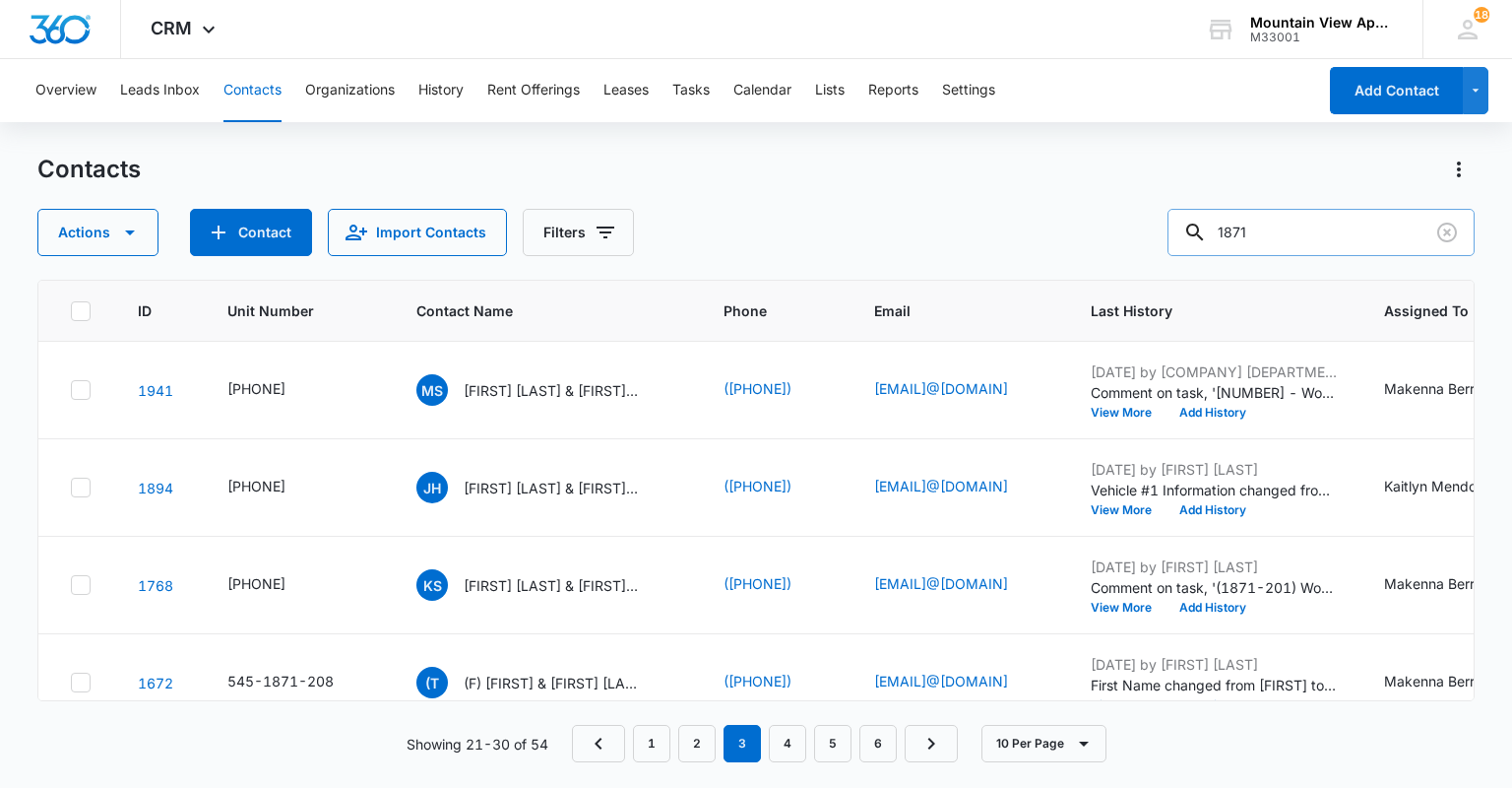 click on "1871" at bounding box center [1321, 232] 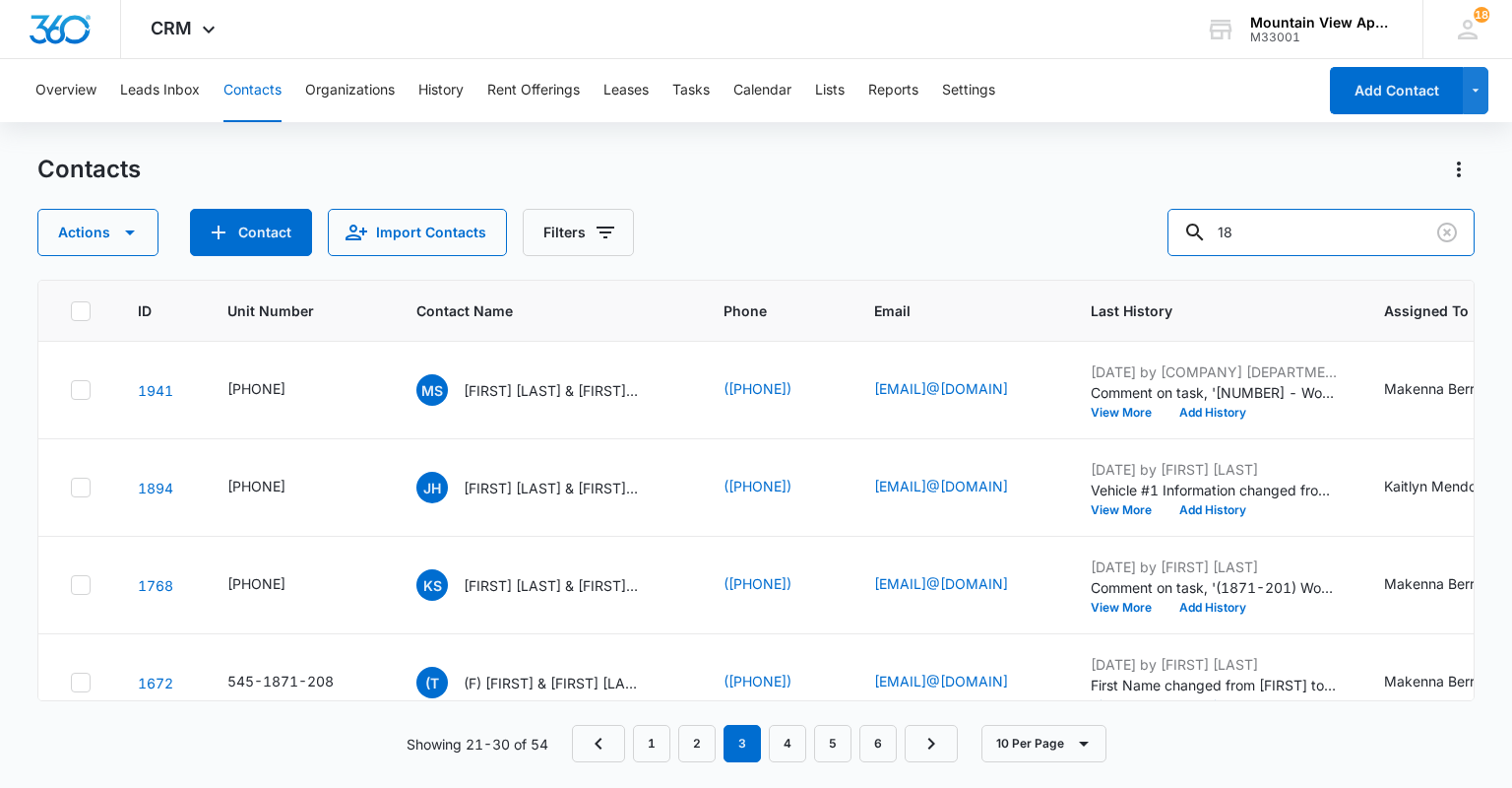type on "1" 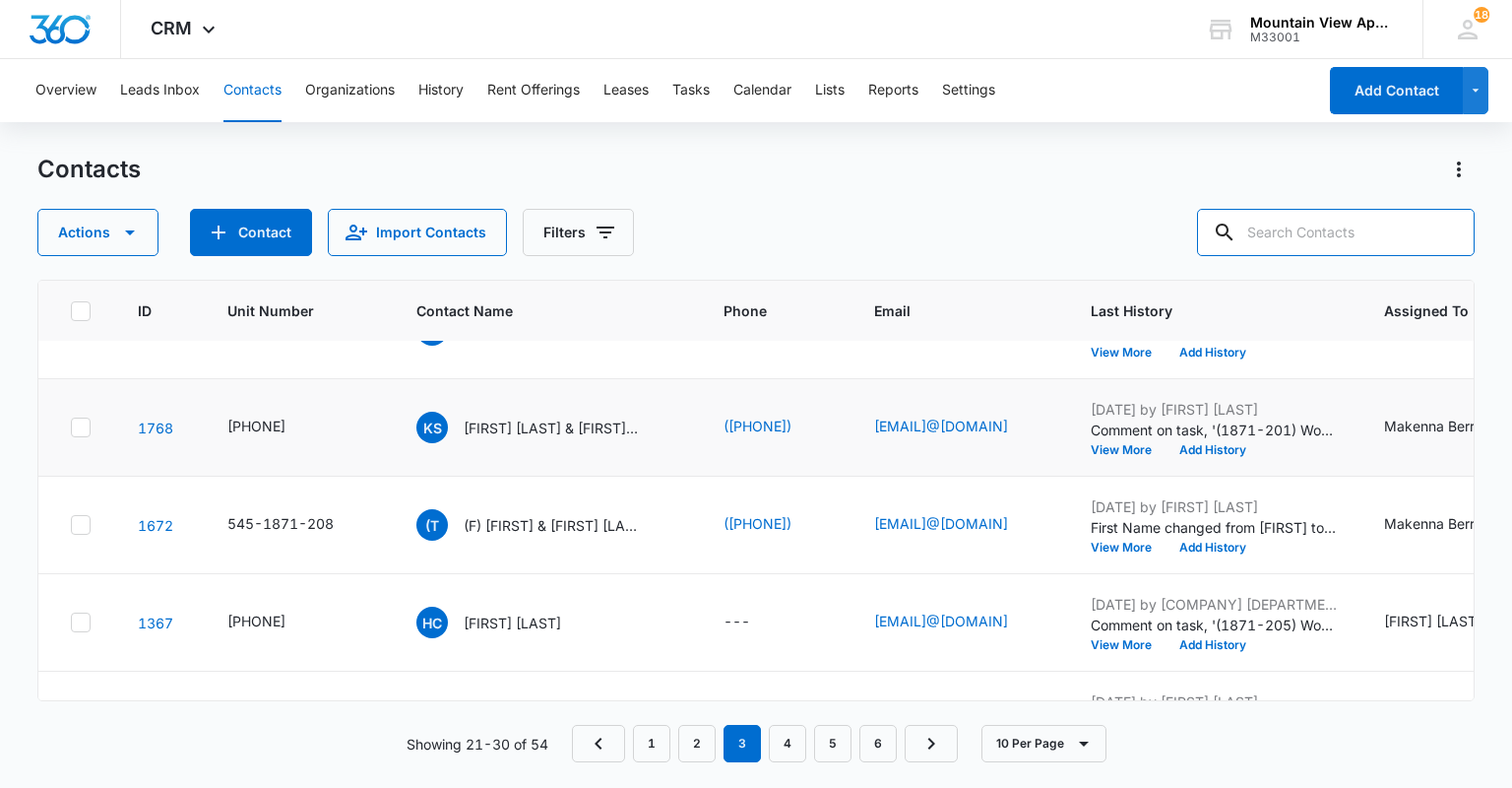 scroll, scrollTop: 0, scrollLeft: 0, axis: both 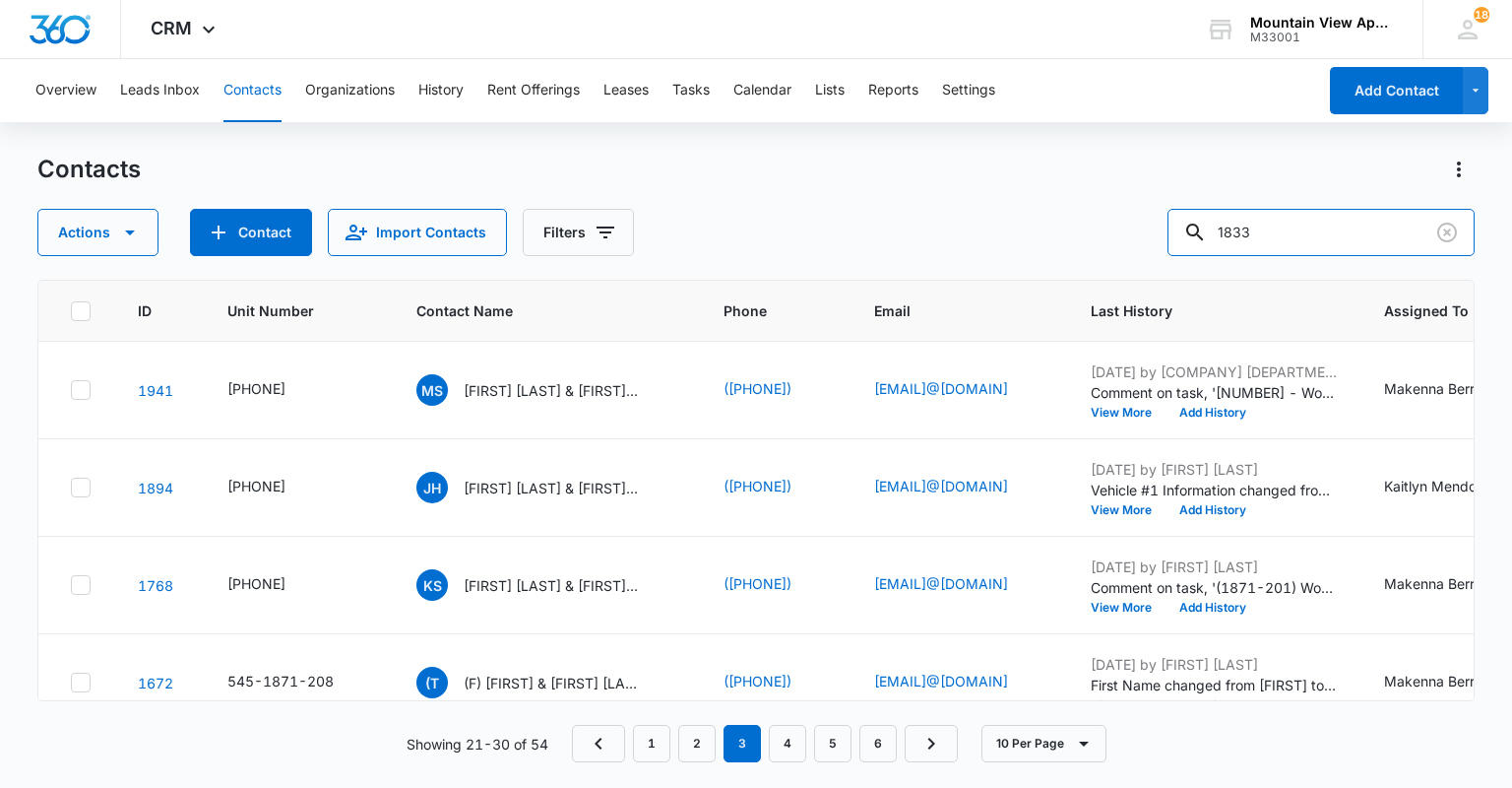 type on "1833" 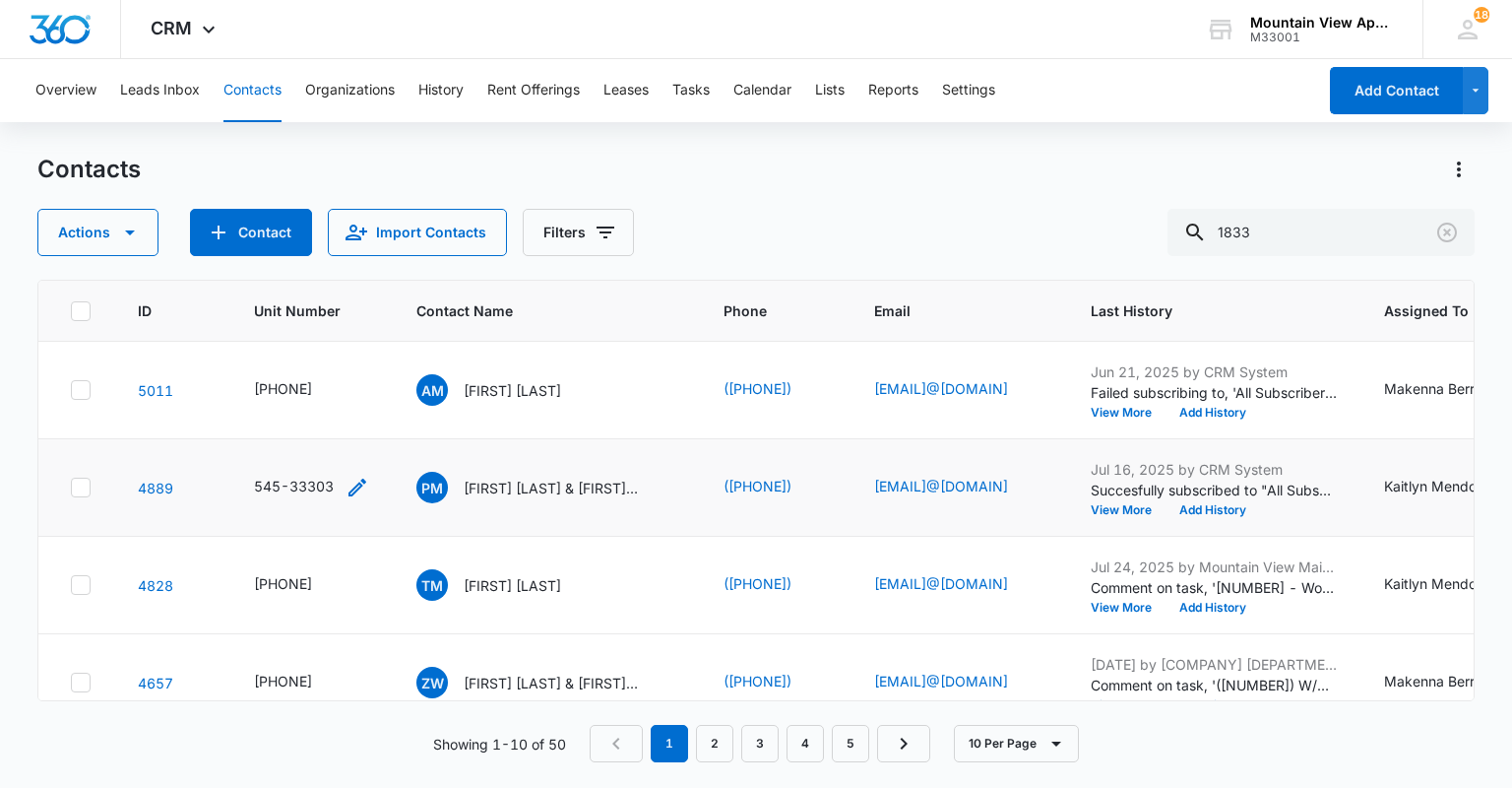click 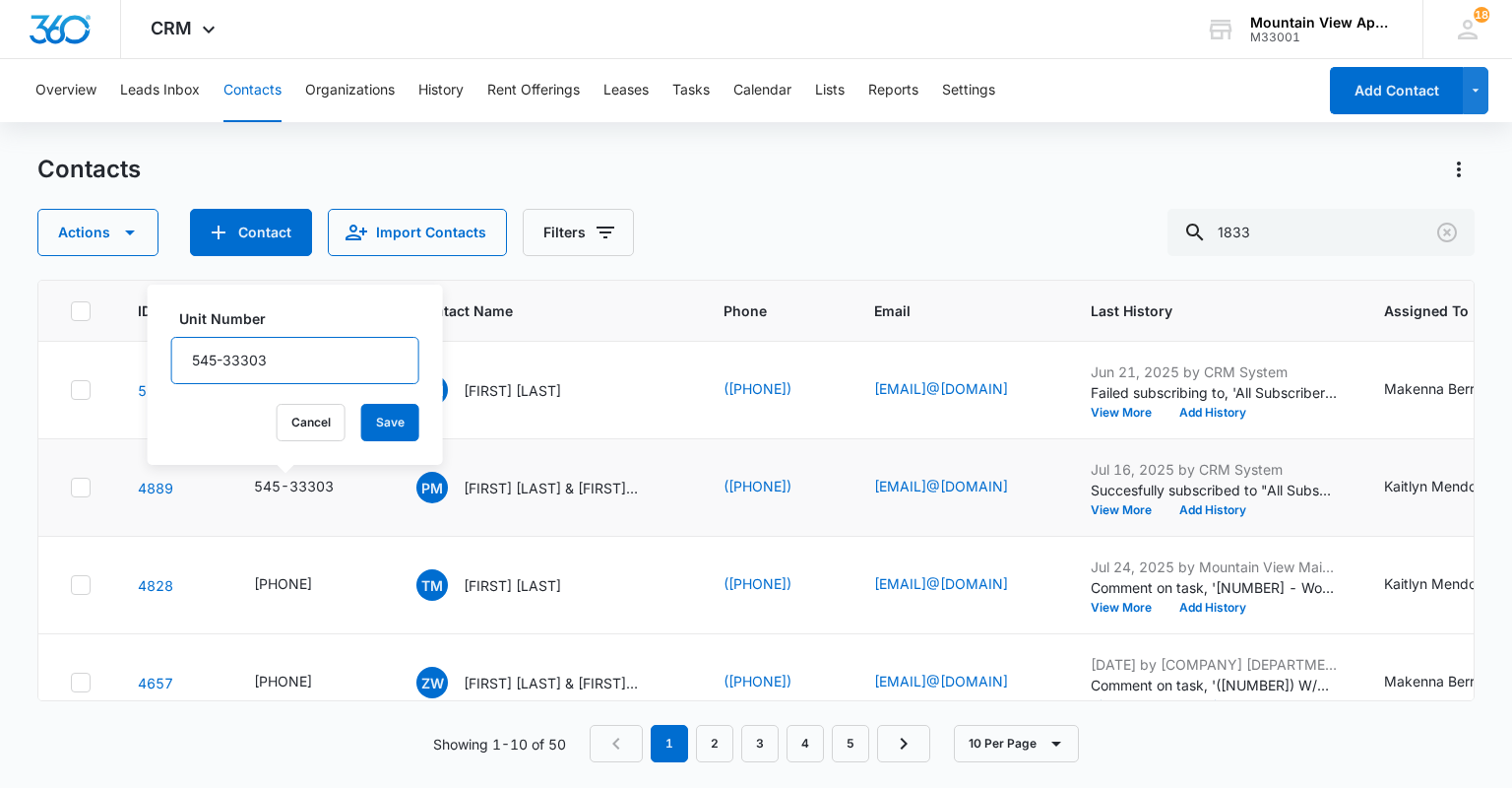click on "545-33303" at bounding box center (295, 361) 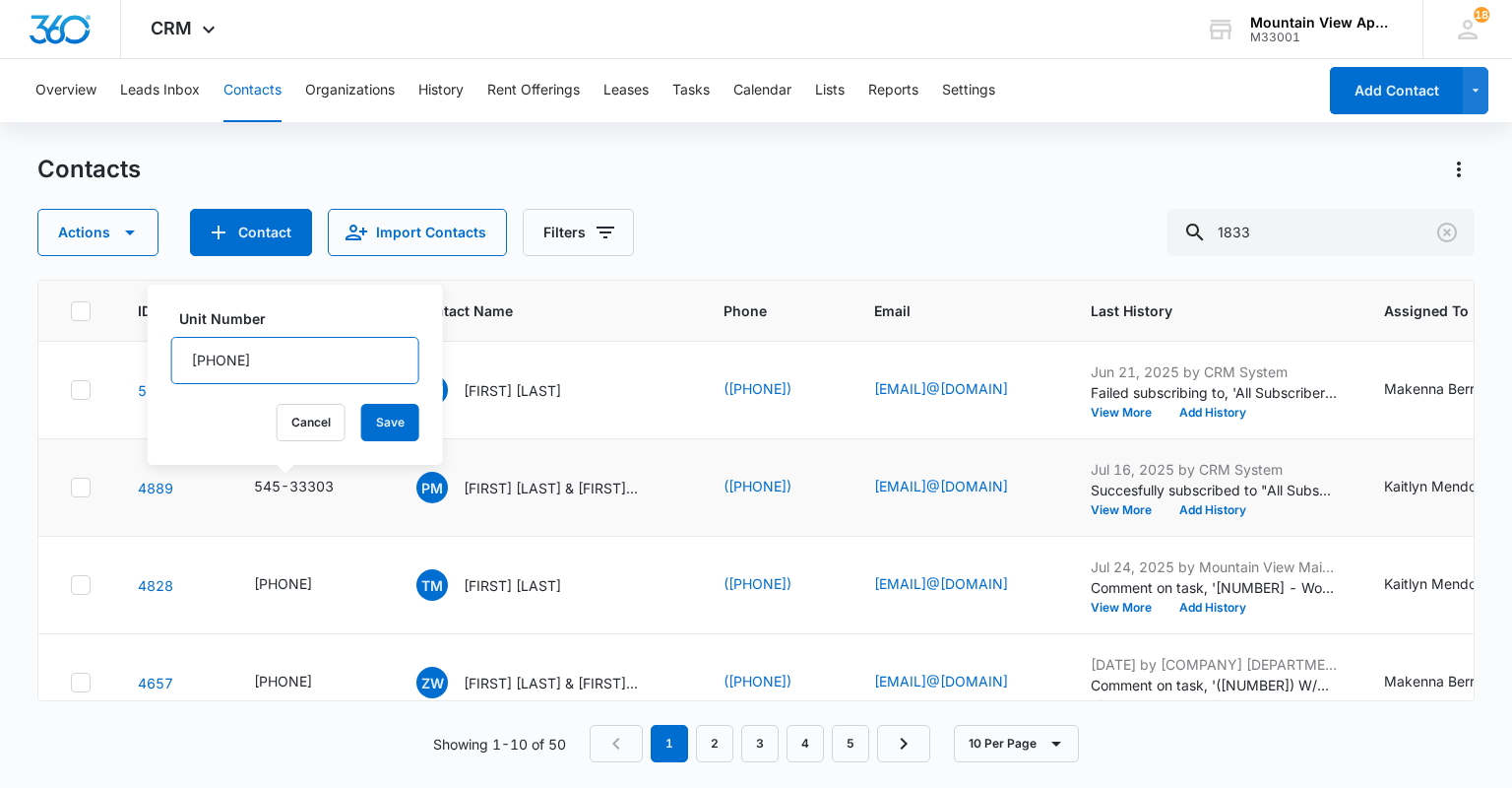 click on "545-1833303" at bounding box center [295, 361] 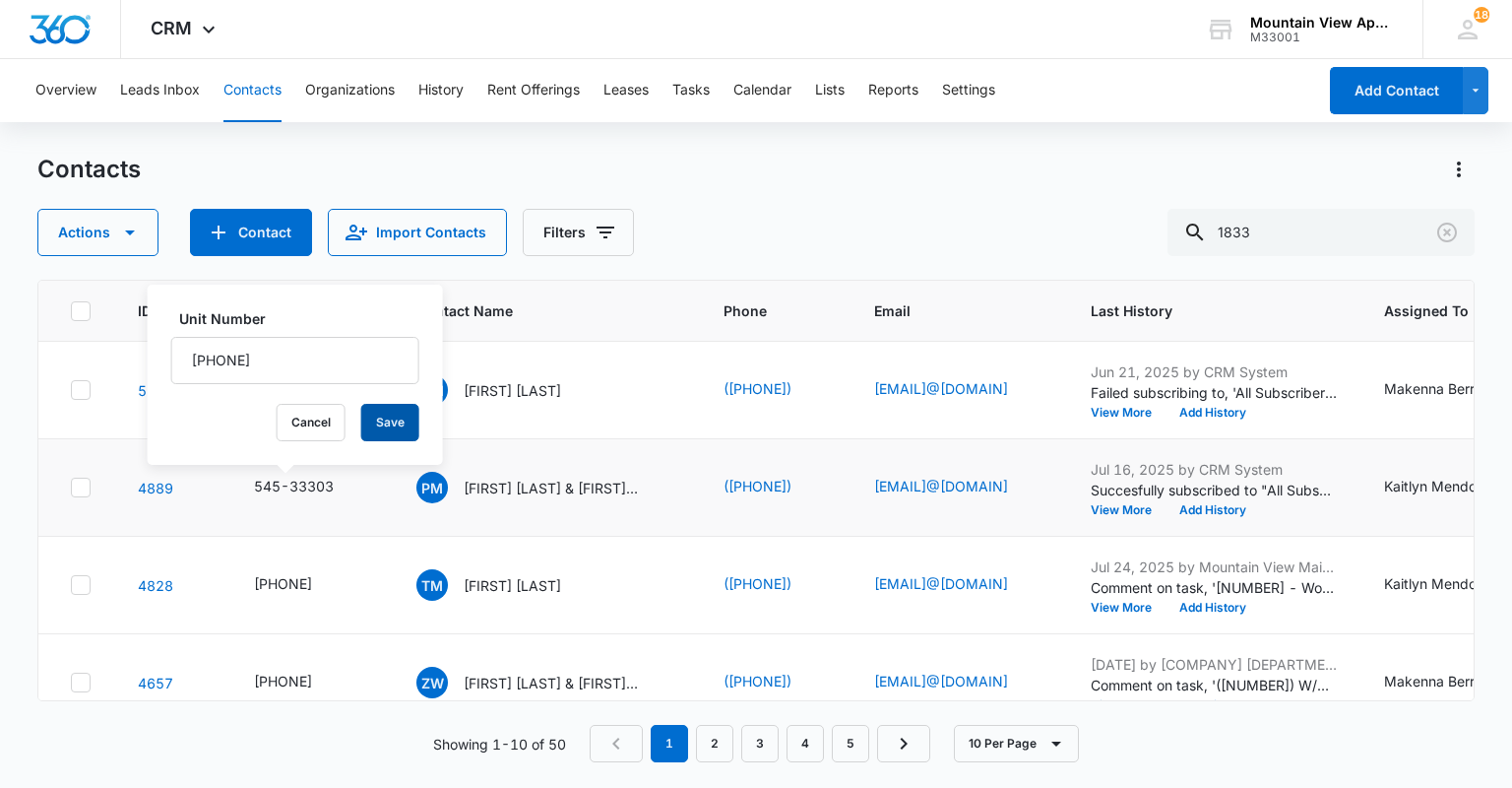 click on "Save" at bounding box center [390, 423] 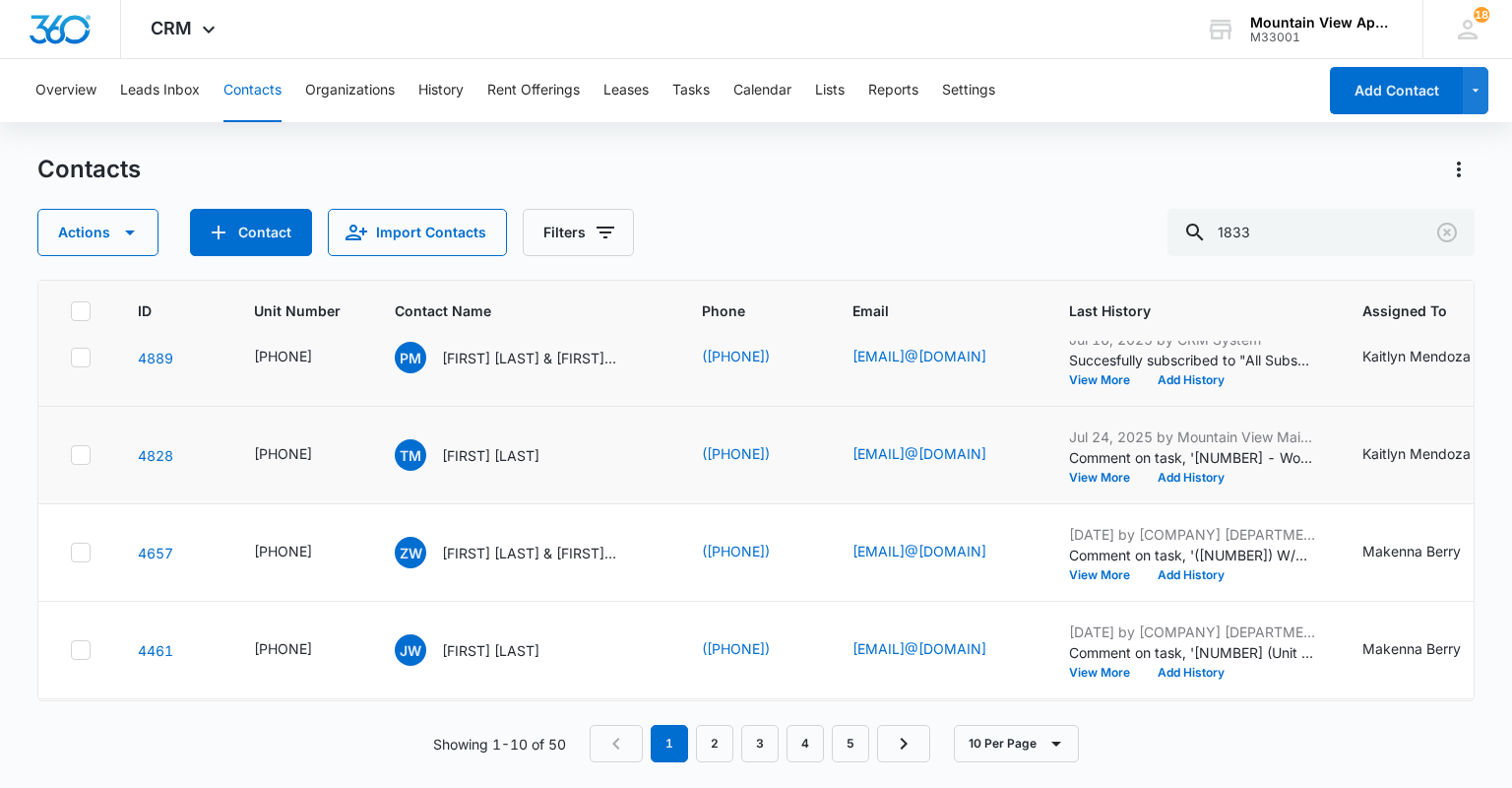 scroll, scrollTop: 158, scrollLeft: 0, axis: vertical 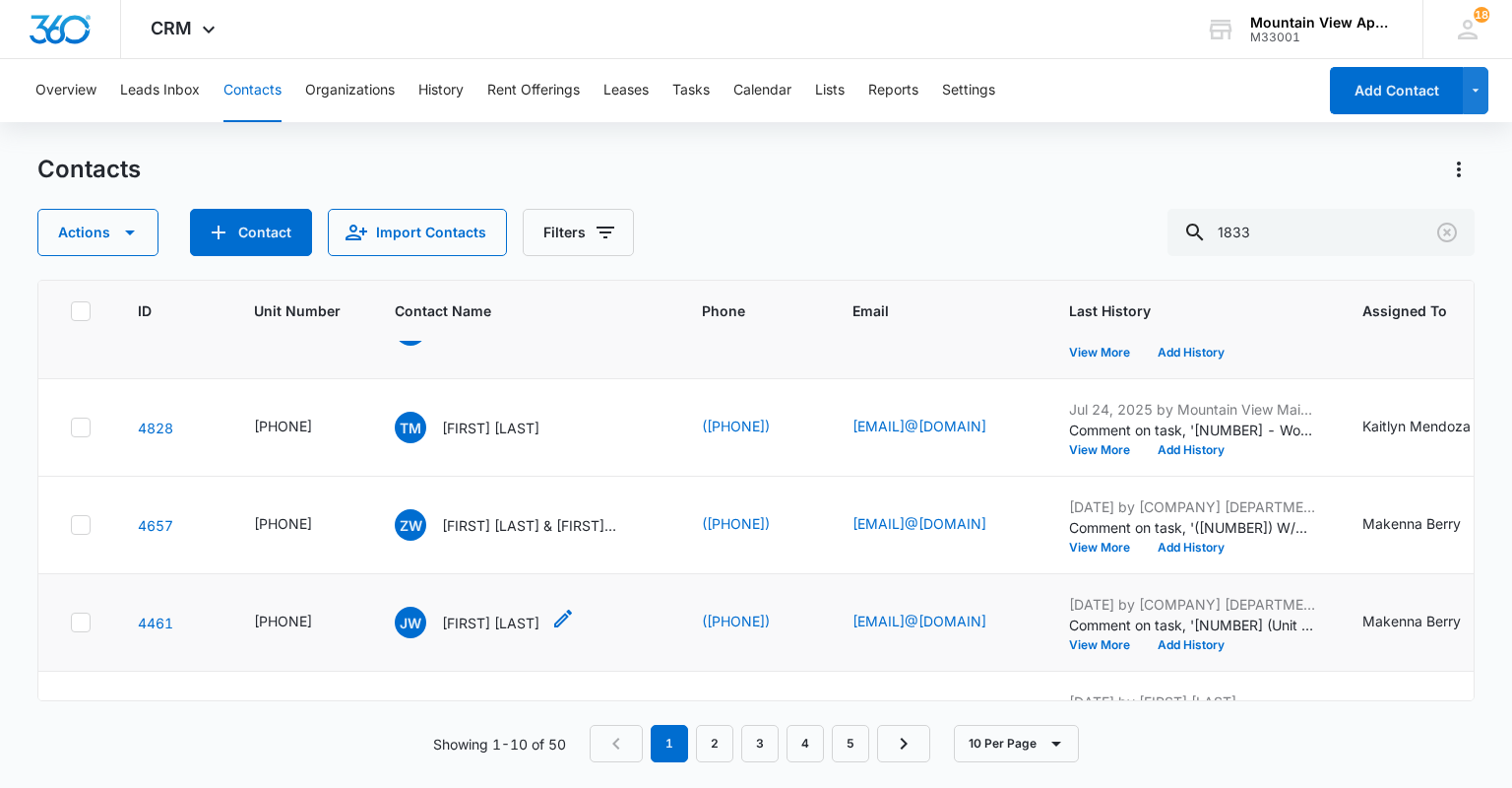 click on "[FIRST] [LAST]" at bounding box center (490, 623) 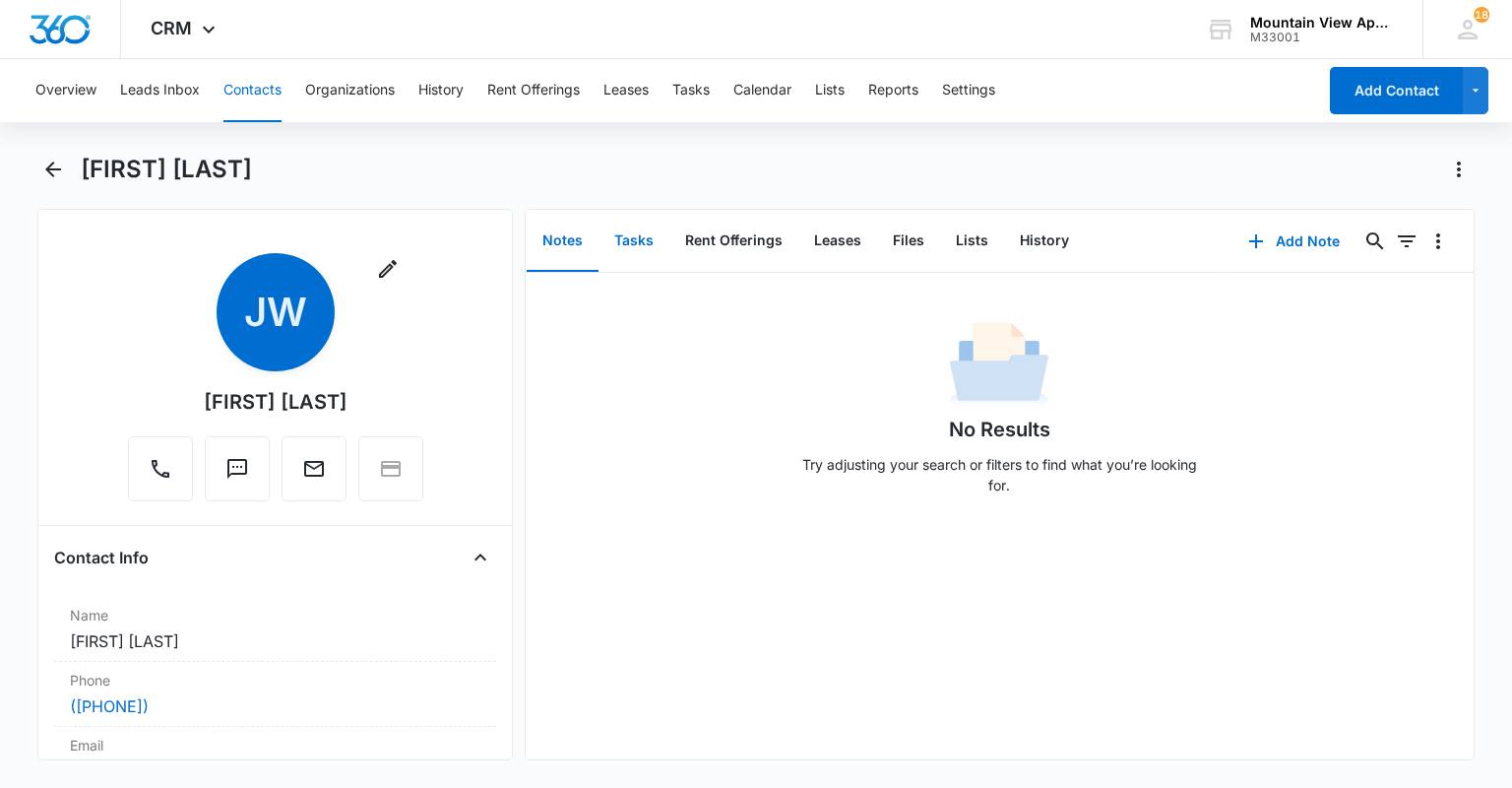 click on "Tasks" at bounding box center [634, 241] 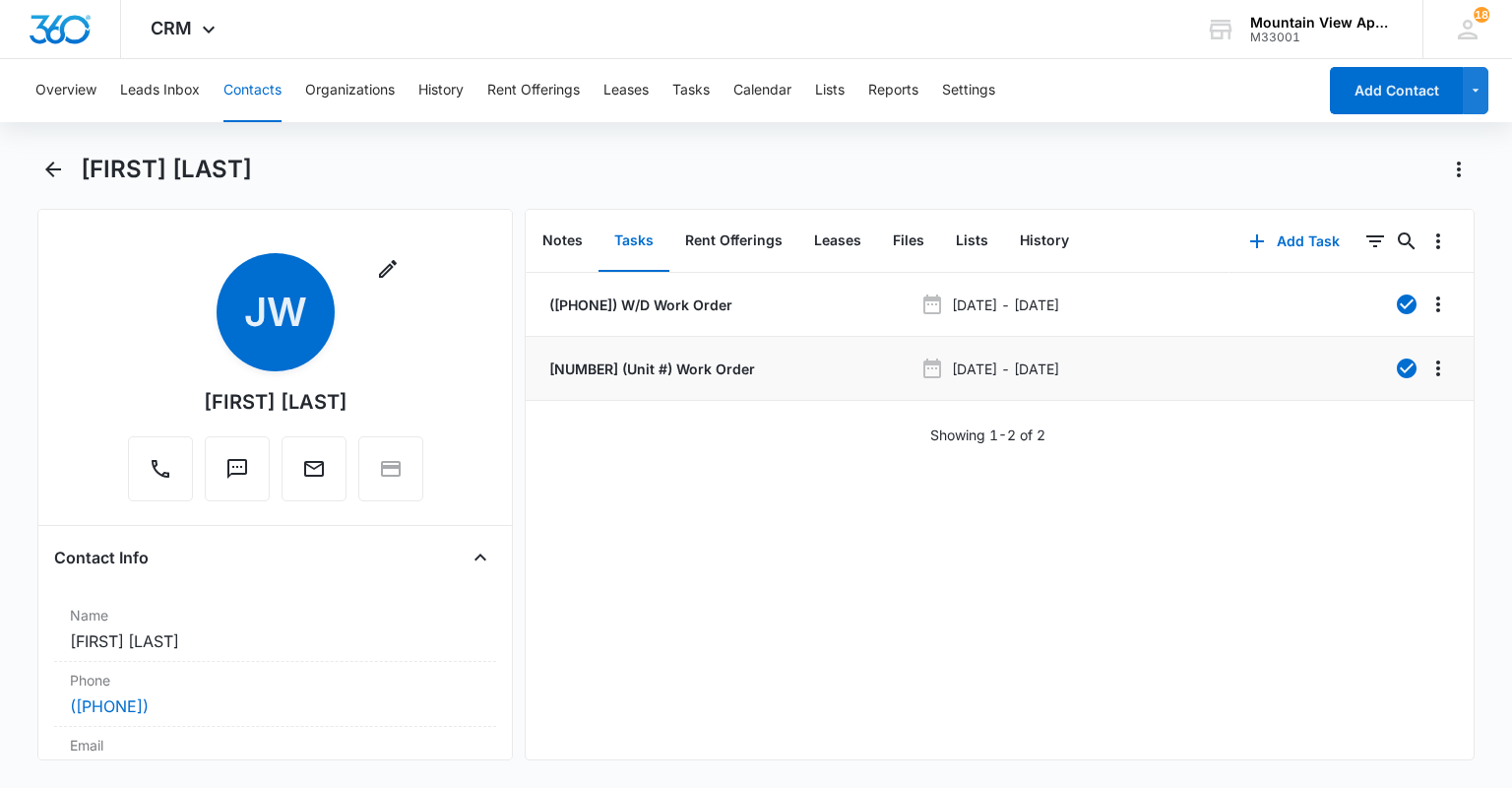 click on "1833-103 (Unit #) Work Order" at bounding box center (650, 368) 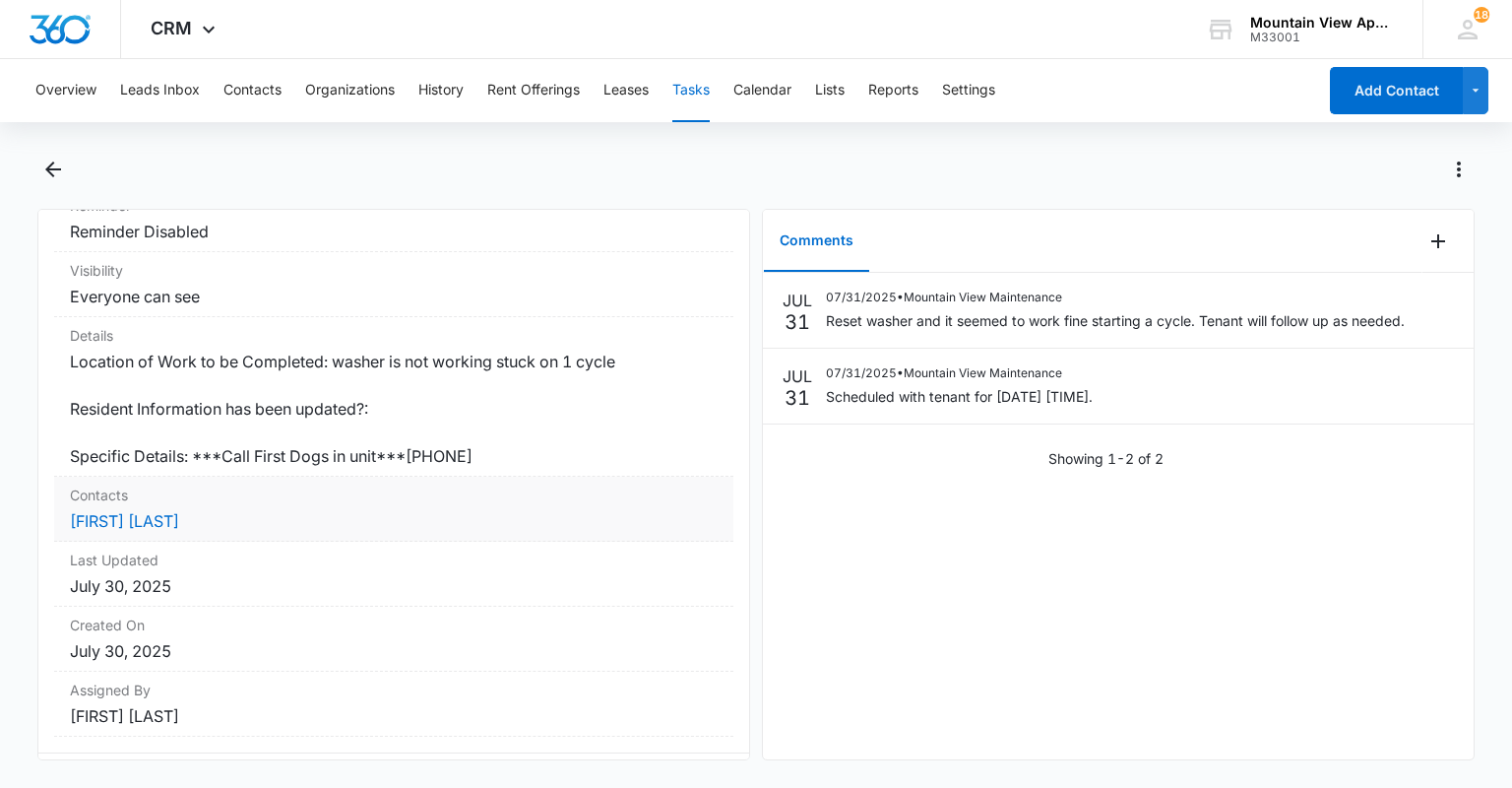 scroll, scrollTop: 358, scrollLeft: 0, axis: vertical 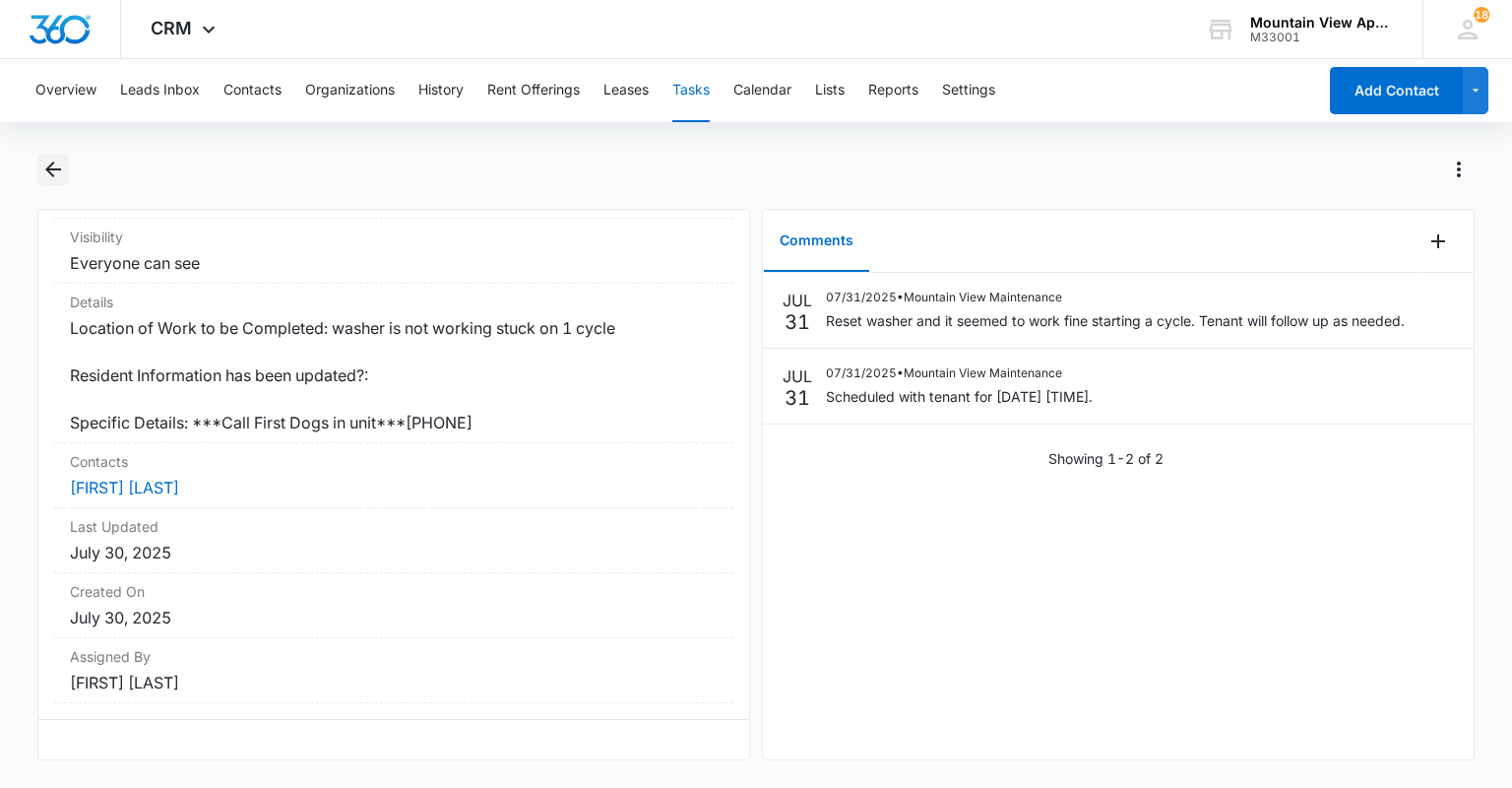 click 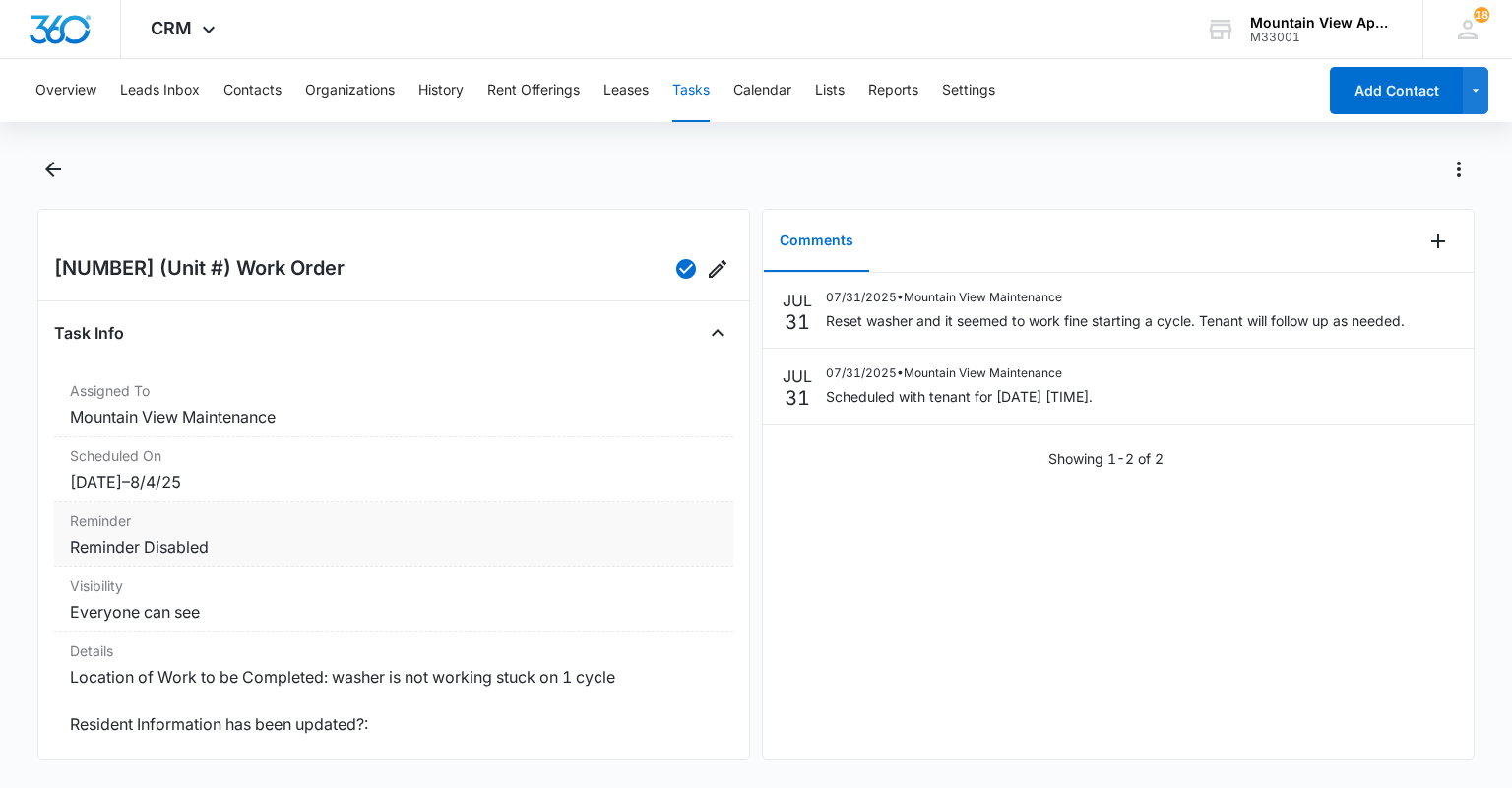 scroll, scrollTop: 0, scrollLeft: 0, axis: both 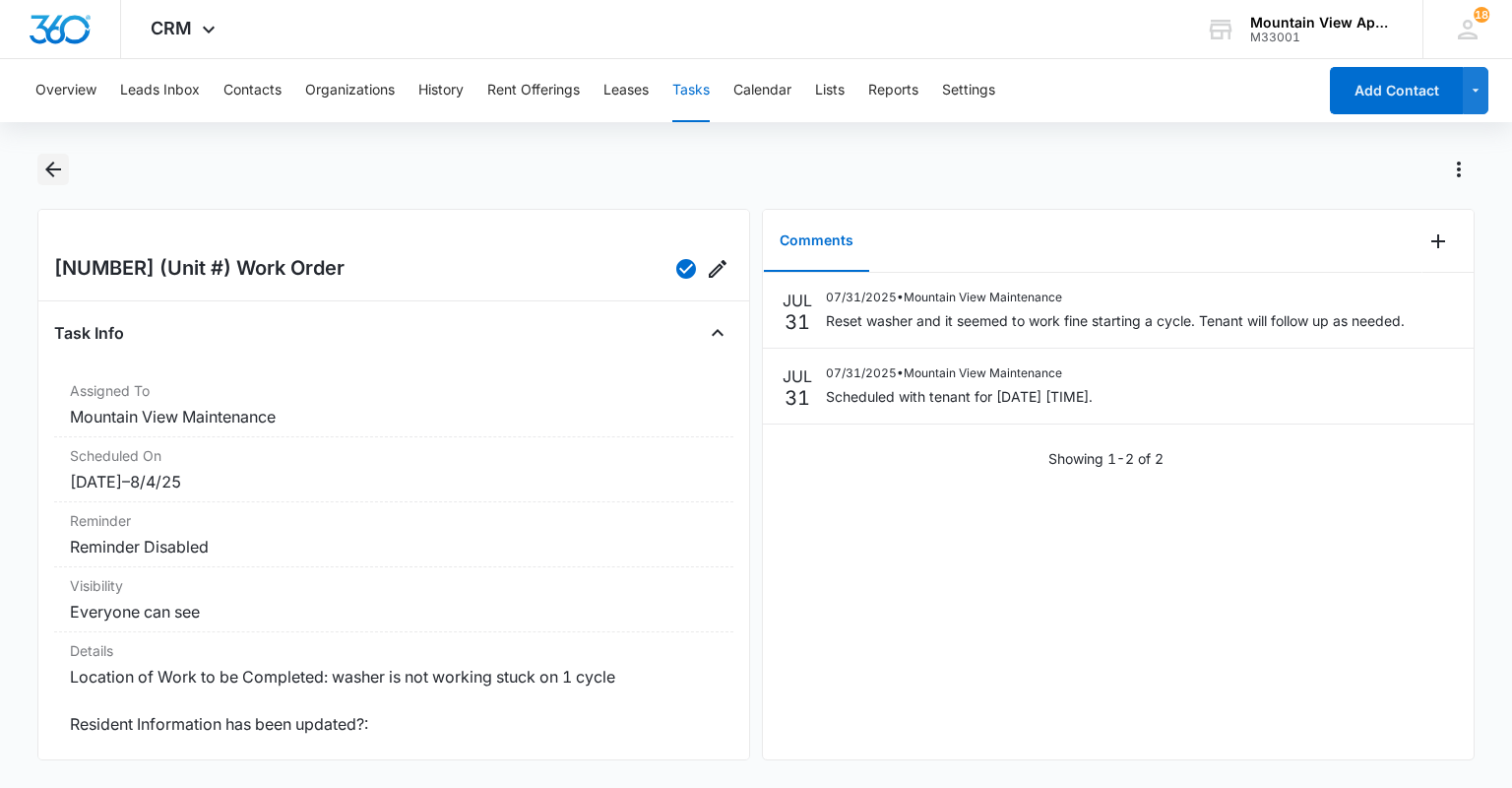 click 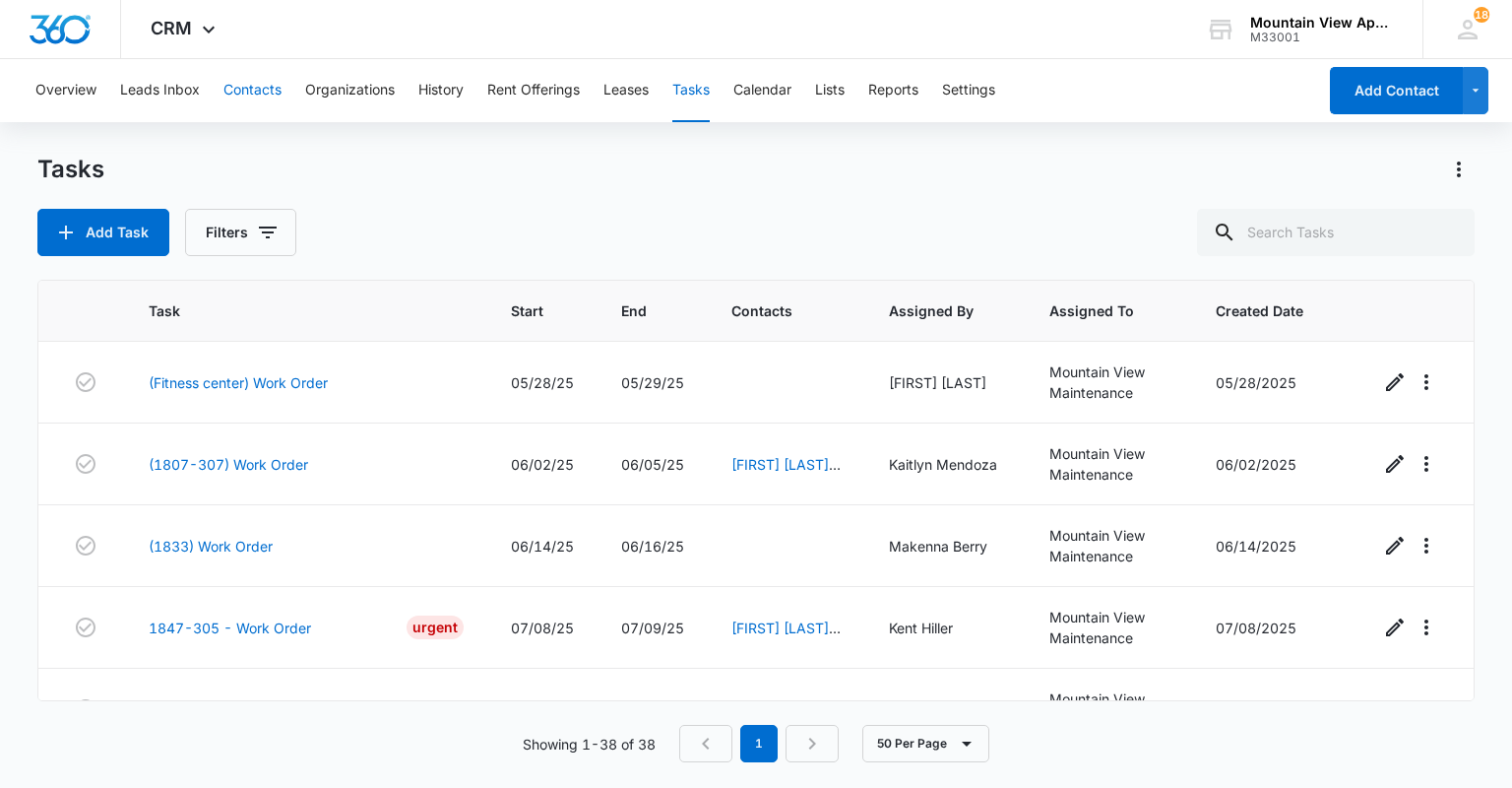 click on "Contacts" at bounding box center [252, 91] 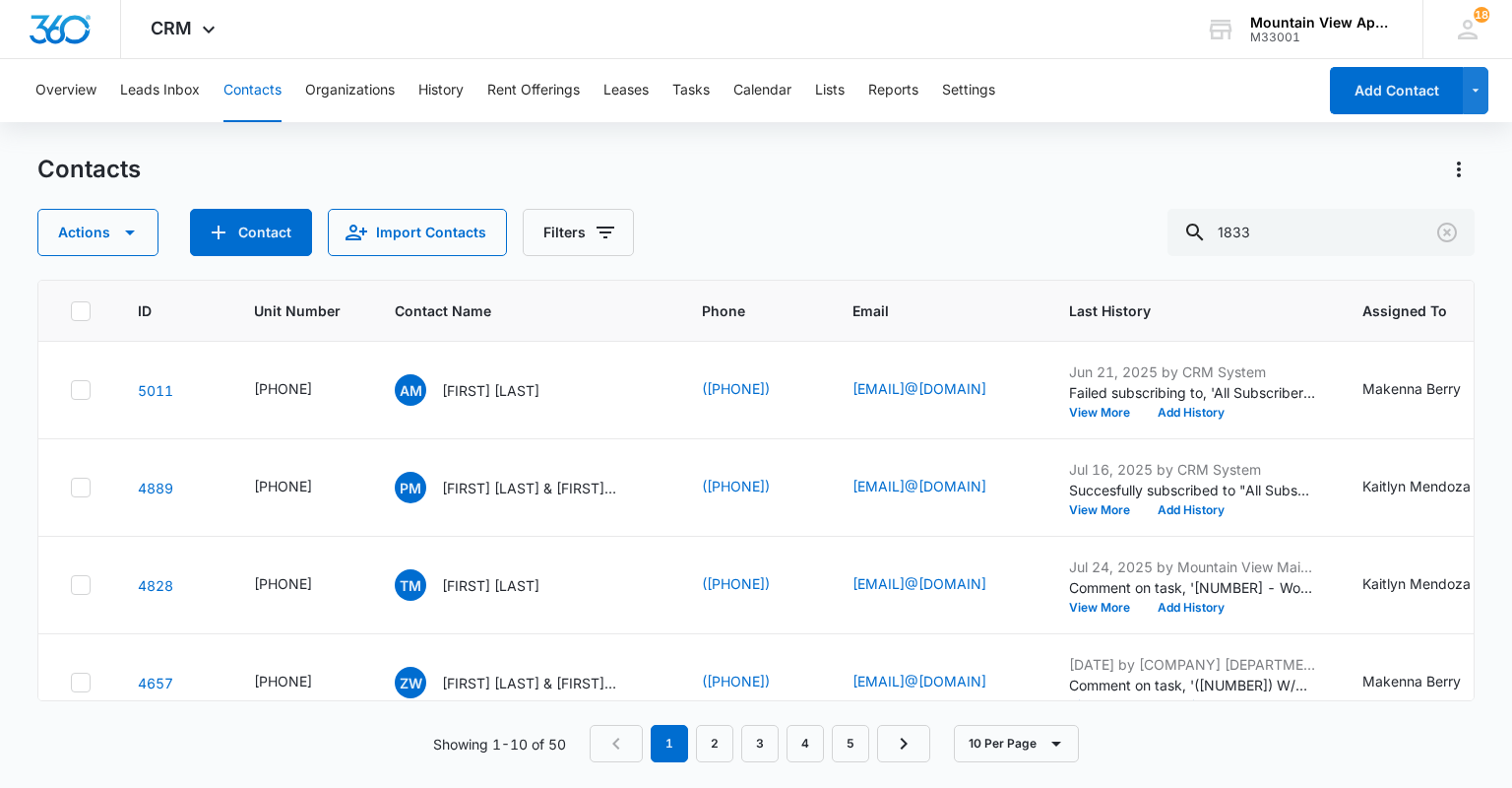 scroll, scrollTop: 158, scrollLeft: 0, axis: vertical 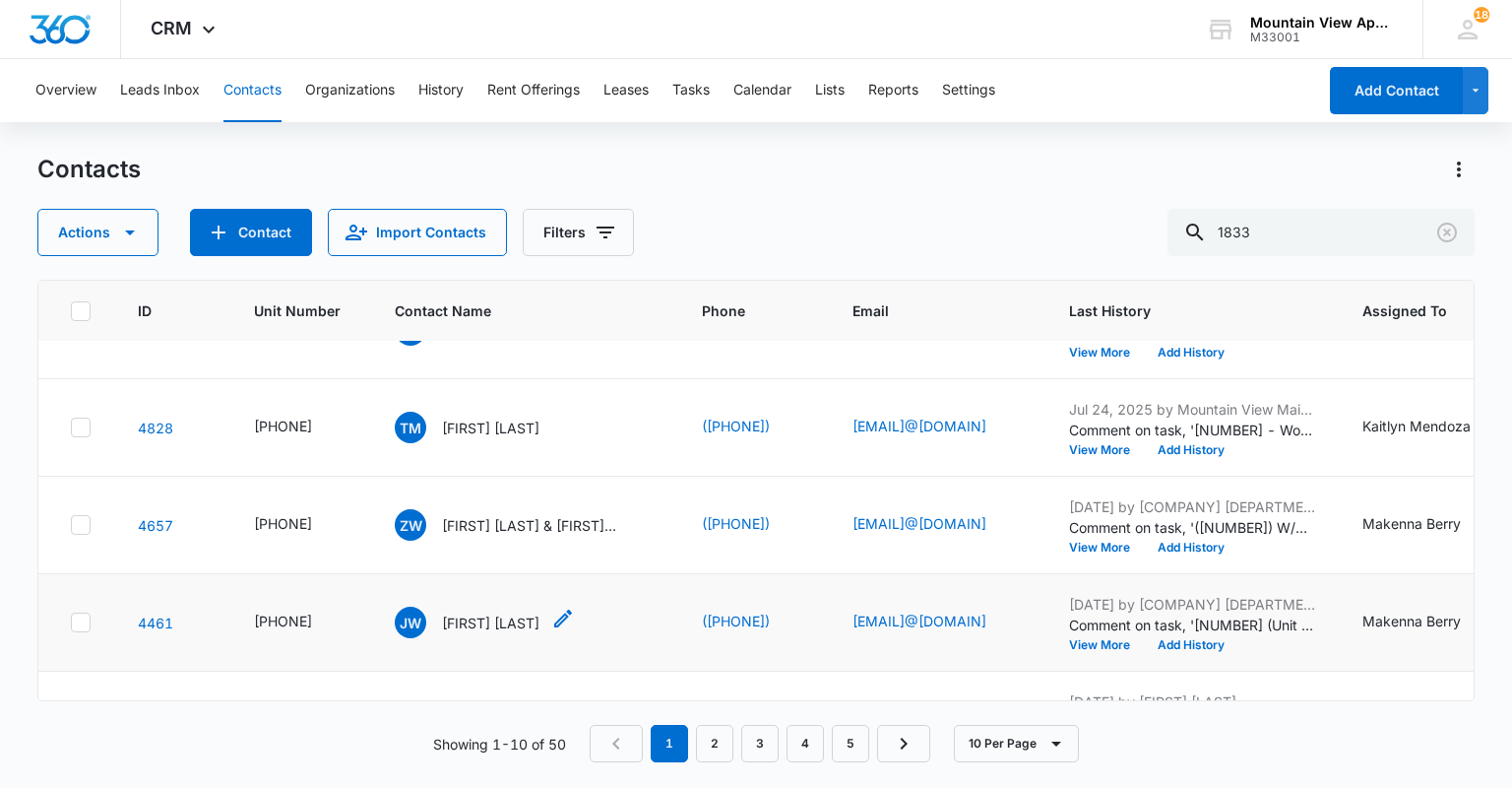 click on "[FIRST] [LAST]" at bounding box center (490, 623) 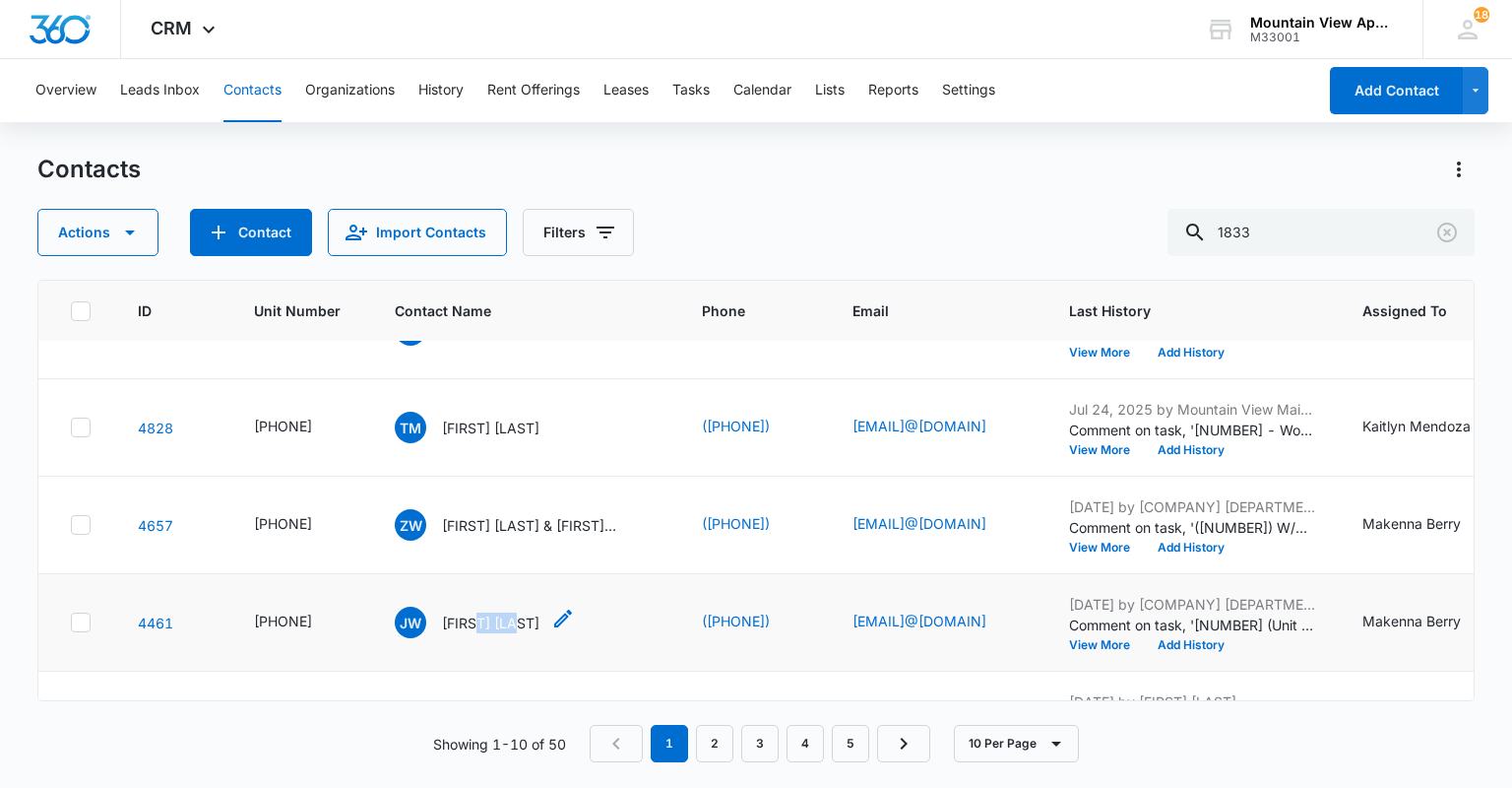 click on "[FIRST] [LAST]" at bounding box center [490, 623] 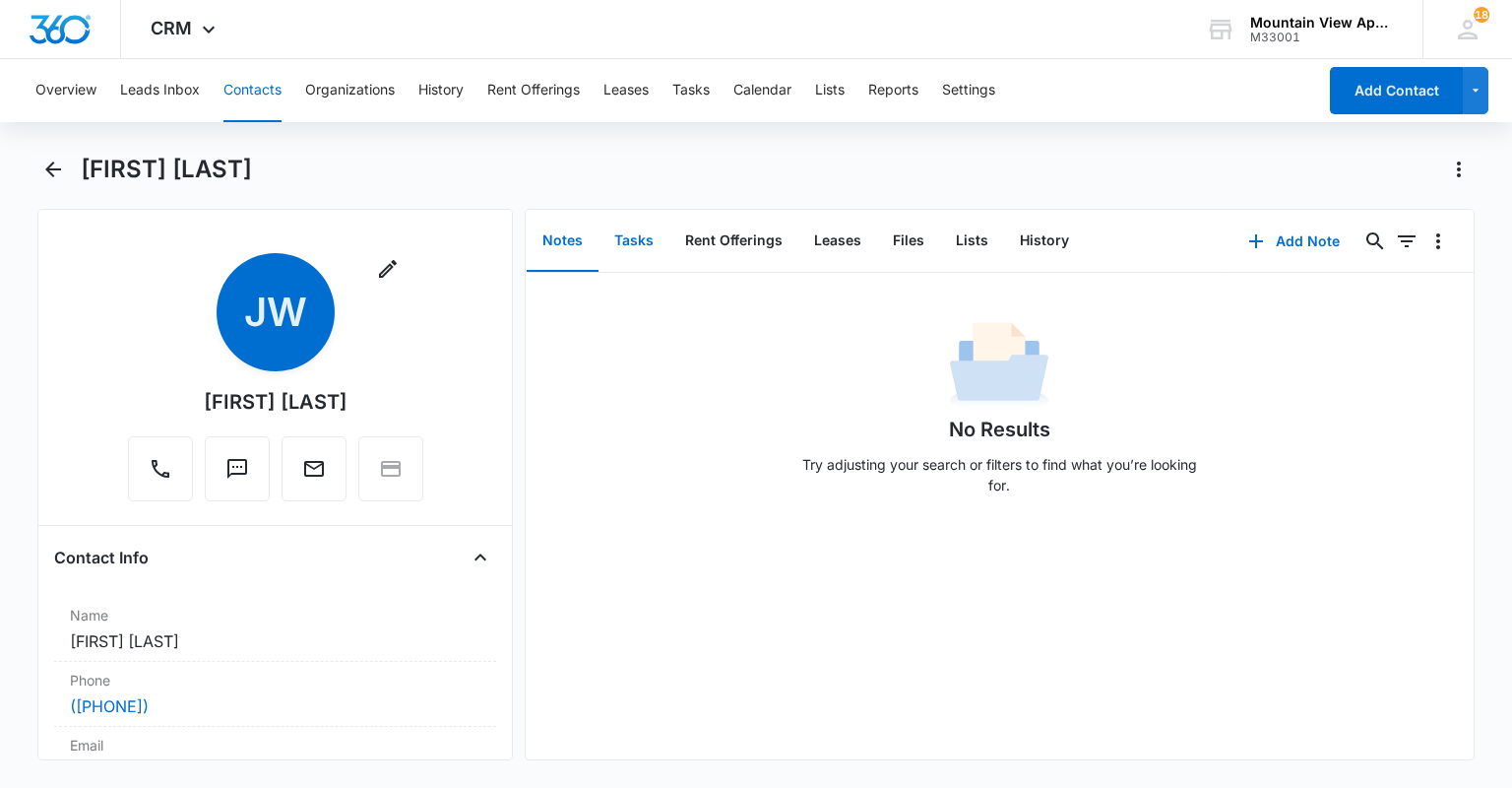 click on "Tasks" at bounding box center [634, 241] 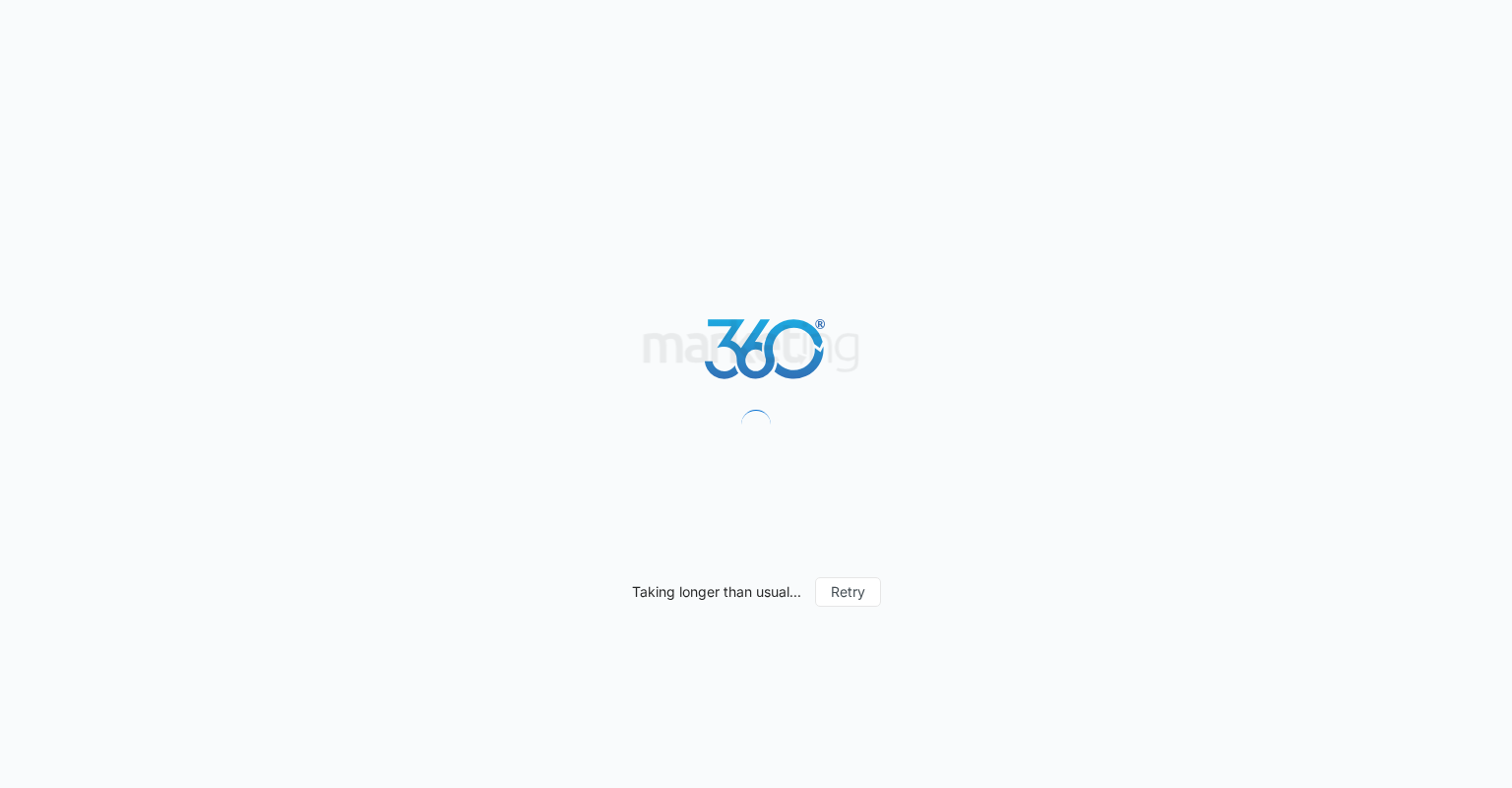 scroll, scrollTop: 0, scrollLeft: 0, axis: both 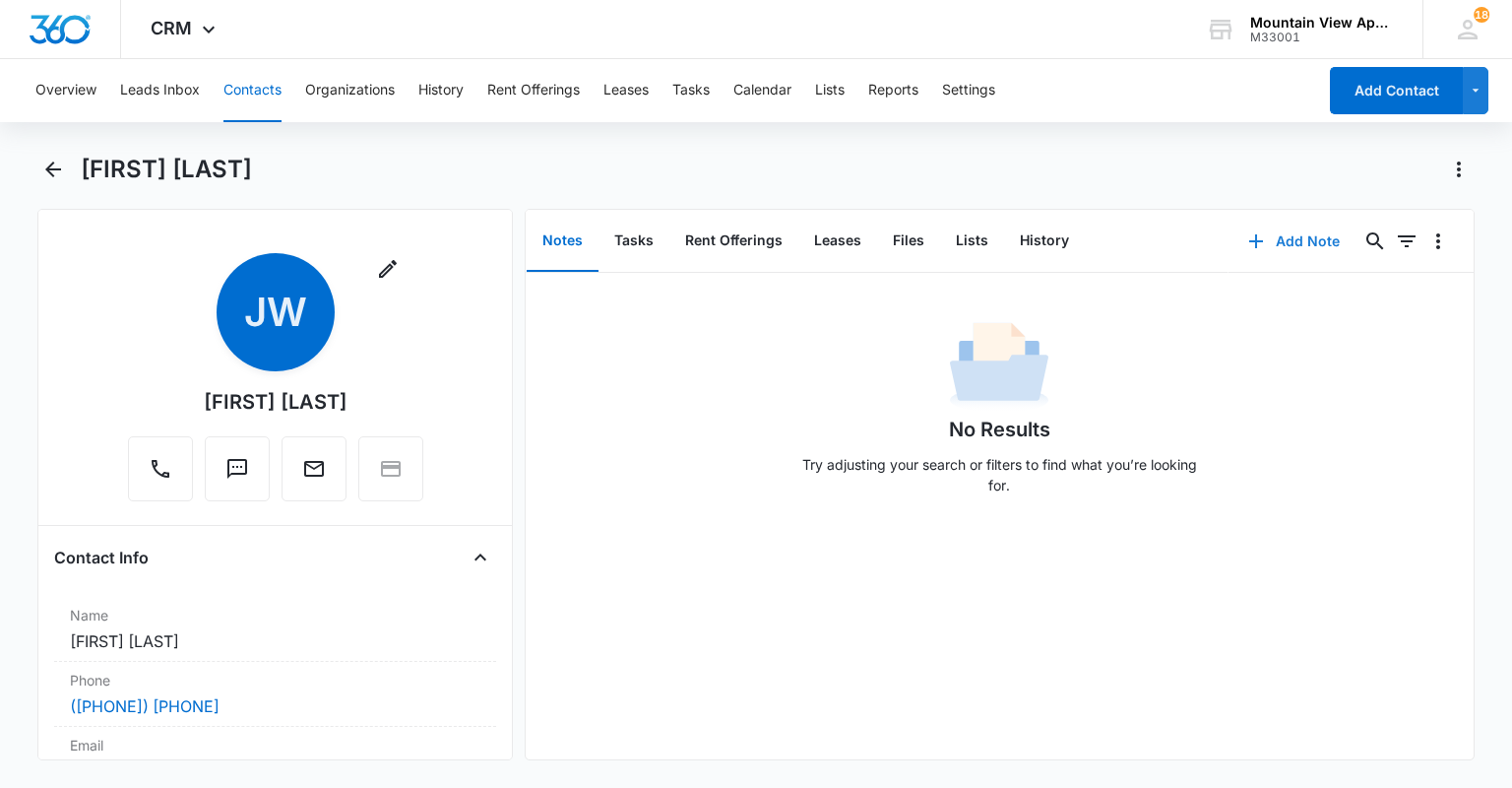 click on "Add Note" at bounding box center [1293, 241] 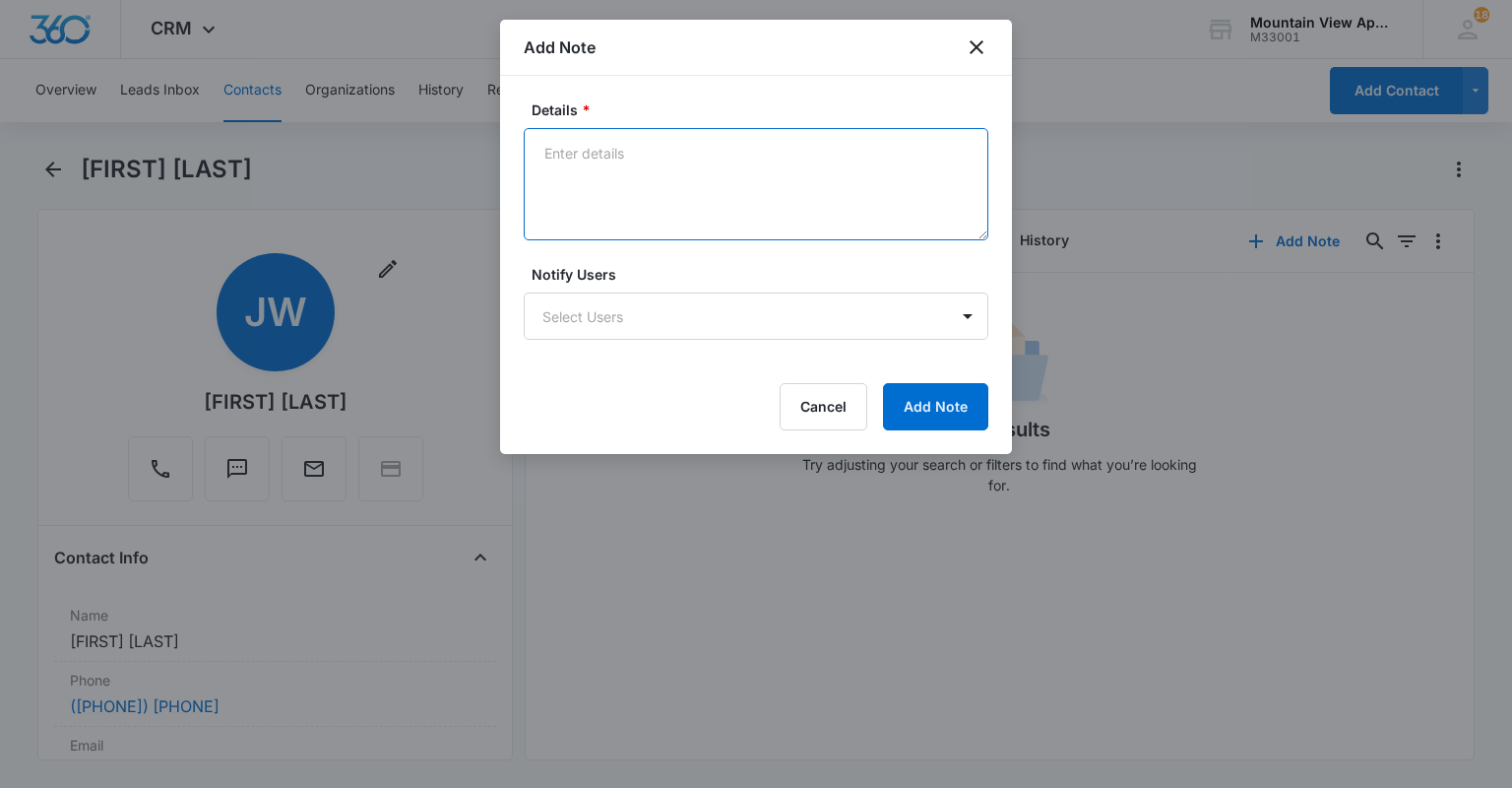 click on "Details *" at bounding box center [756, 184] 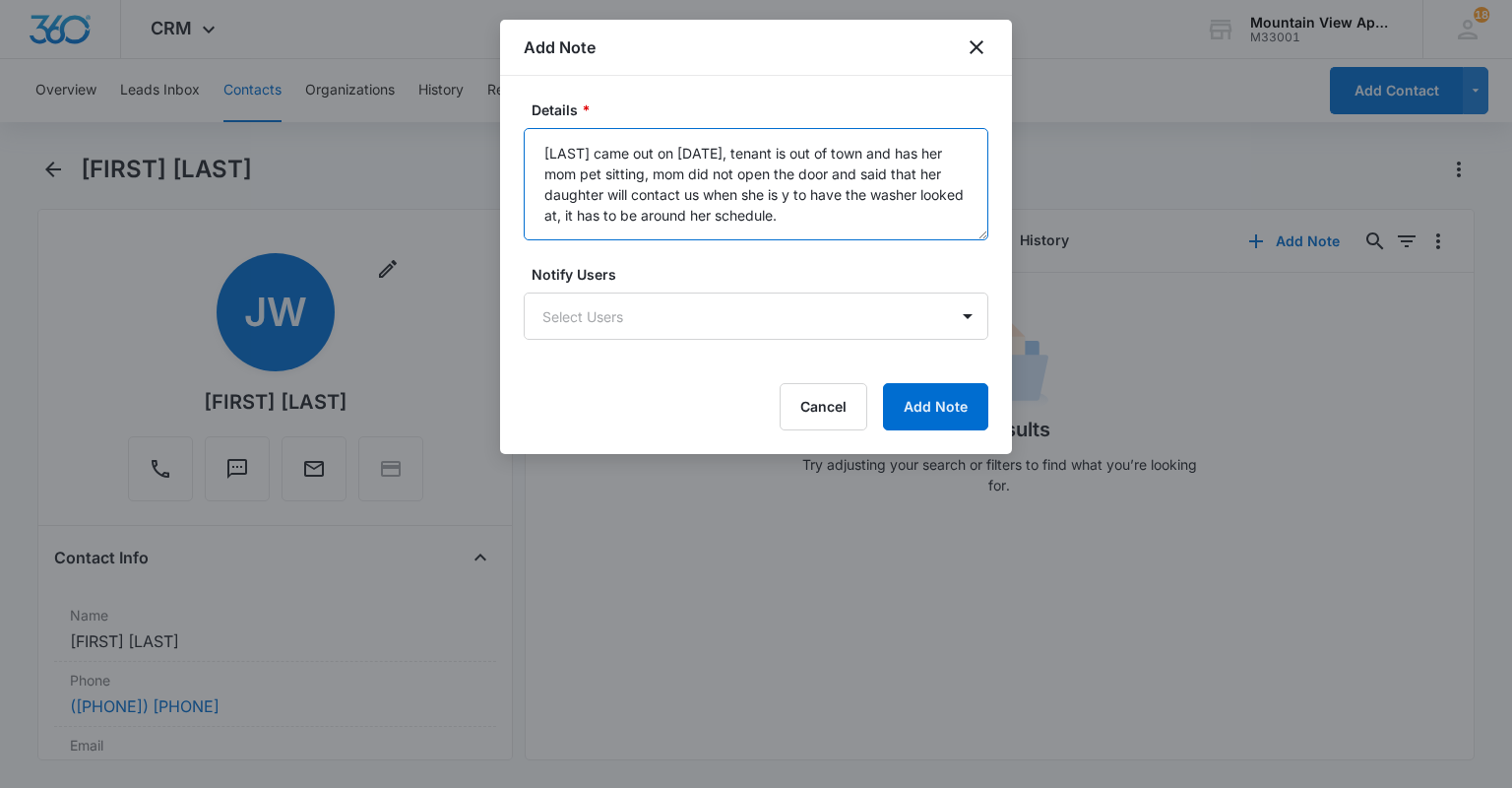 click on "[LAST] came out on [DATE], tenant is out of town and has her    mom pet sitting, mom did not open the door and said that her daughter will contact us when she is y to have the washer looked at, it has to be around her schedule." at bounding box center [756, 184] 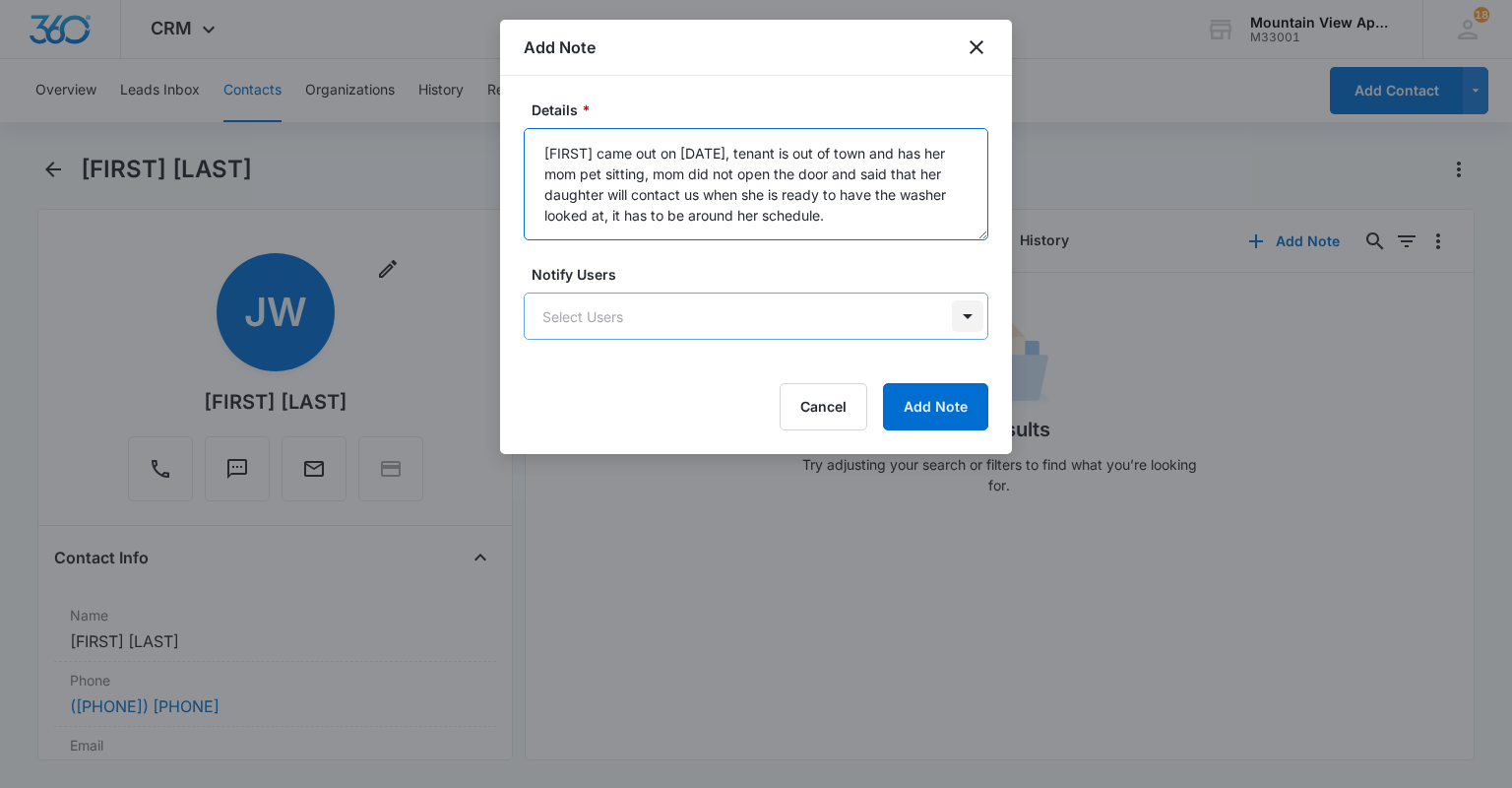 type on "[FIRST] came out on [DATE], tenant is out of town and has her mom pet sitting, mom did not open the door and said that her daughter will contact us when she is ready to have the washer looked at, it has to be around her schedule." 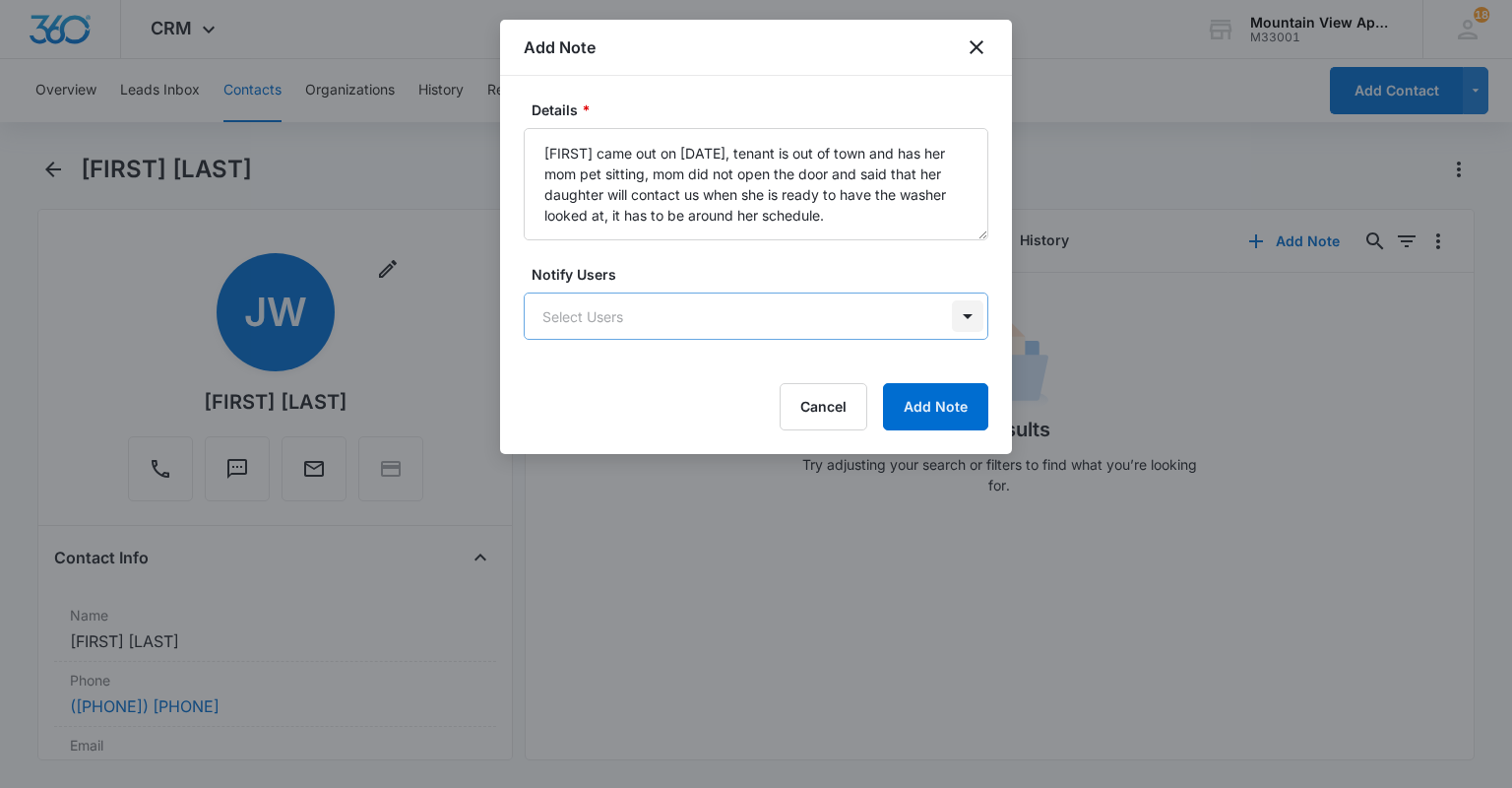 click on "CRM Apps Reputation Websites Forms CRM Email Social Content Ads Intelligence Files Brand Settings Mountain View Apartments At Raindance M33001 Your Accounts View All 18 RU Roselyn Urrutia [EMAIL] My Profile 18 Notifications Support Logout Terms & Conditions   •   Privacy Policy Overview Leads Inbox Contacts Organizations History Rent Offerings Leases Tasks Calendar Lists Reports Settings Add Contact Jane Wilson Remove JW Jane Wilson Contact Info Name Cancel Save Changes Jane Wilson Phone Cancel Save Changes [PHONE] Email Cancel Save Changes [EMAIL] Organization Cancel Save Changes --- Address Cancel Save Changes --- Details Source Cancel Save Changes Other Contact Type Cancel Save Changes Current Resident   Contact Status Cancel Save Changes Current Resident, E-Mail Subscriber Assigned To Cancel Save Changes Makenna Berry Tags Cancel Save Changes --- Next Contact Date Cancel Save Changes --- Color Tag Current Color: Cancel Save Changes Payments ID ID 4461 Created ---" at bounding box center (756, 394) 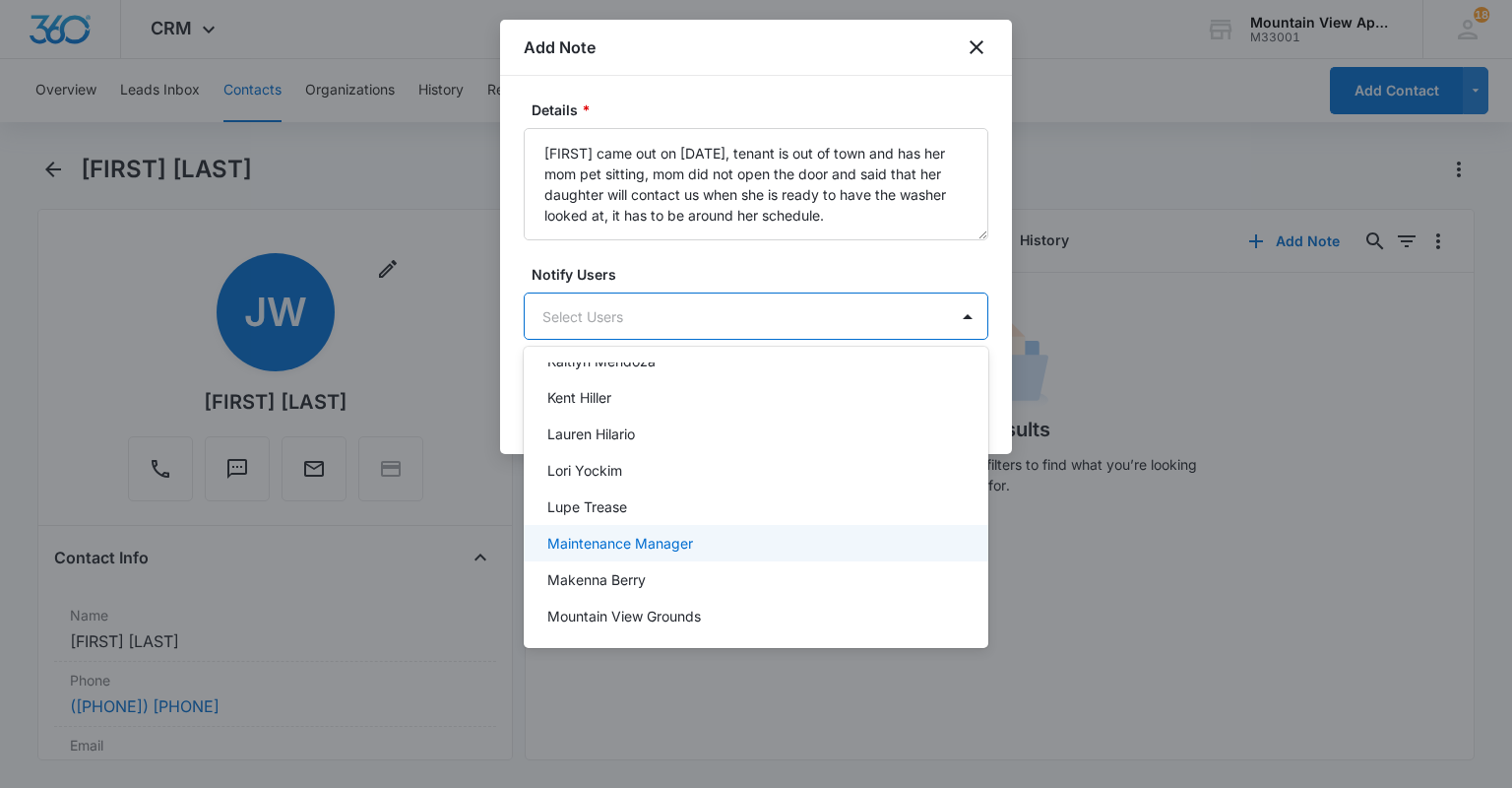 scroll, scrollTop: 394, scrollLeft: 0, axis: vertical 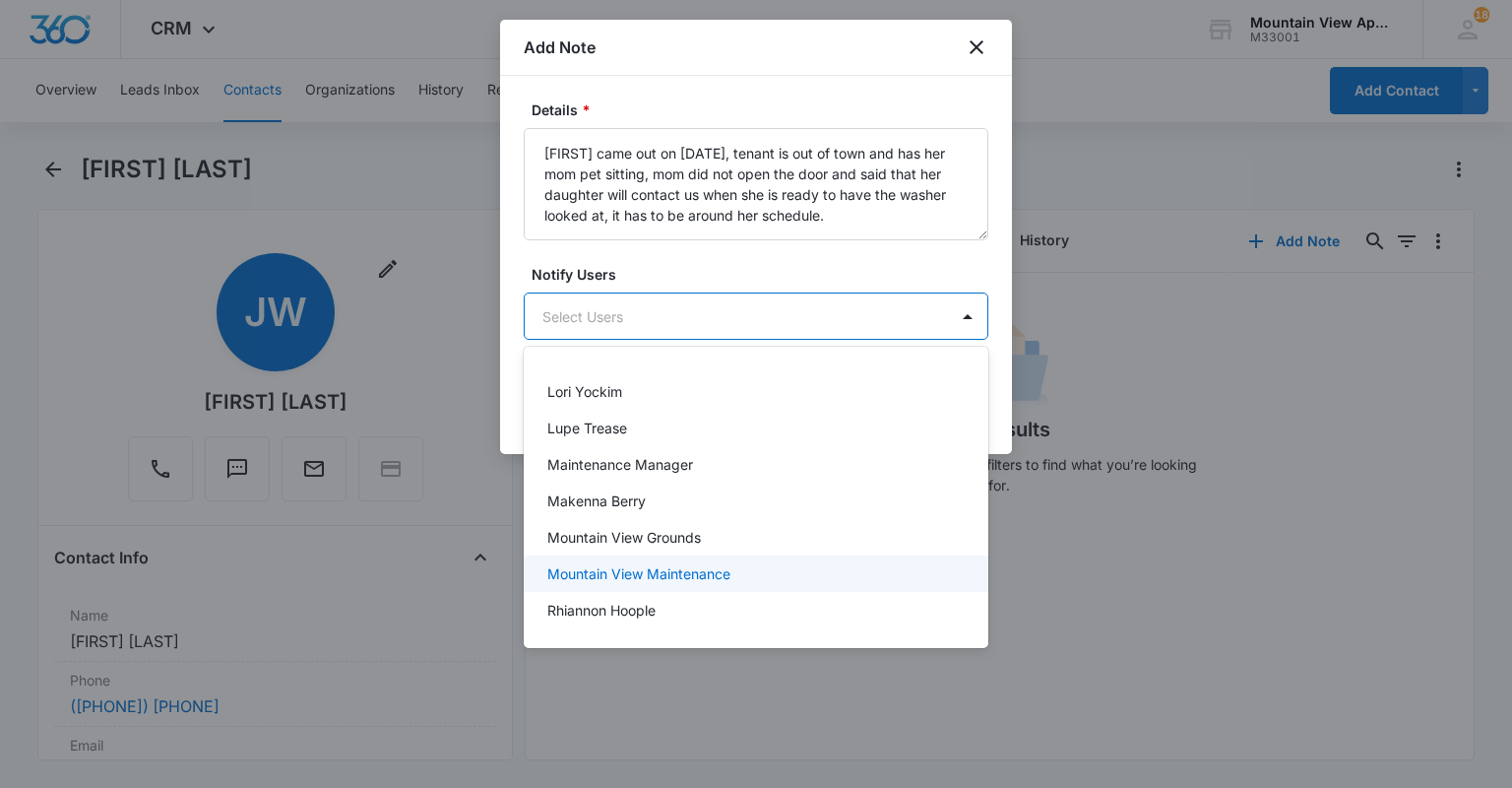 click on "Mountain View Maintenance" at bounding box center (754, 573) 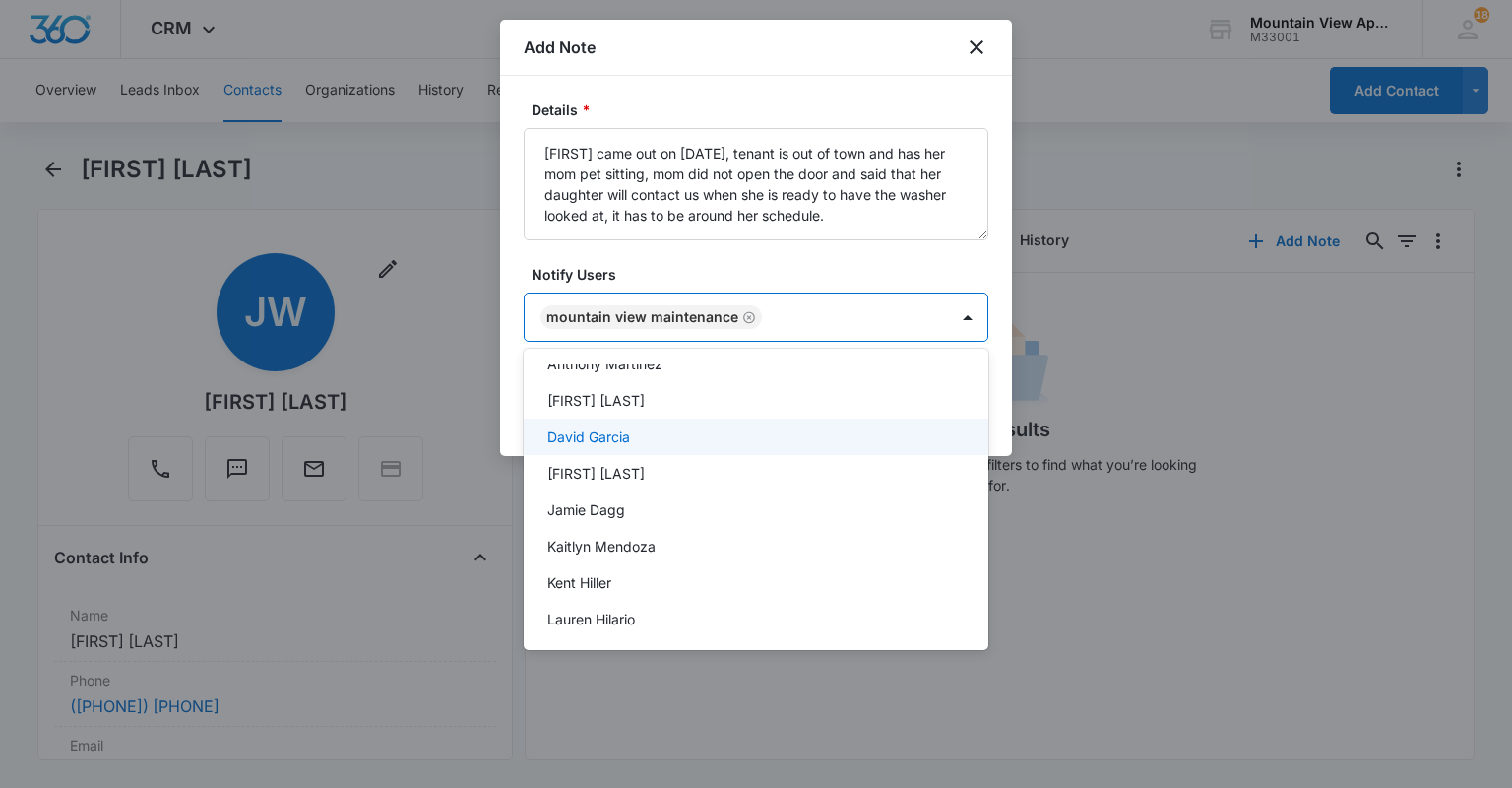 scroll, scrollTop: 158, scrollLeft: 0, axis: vertical 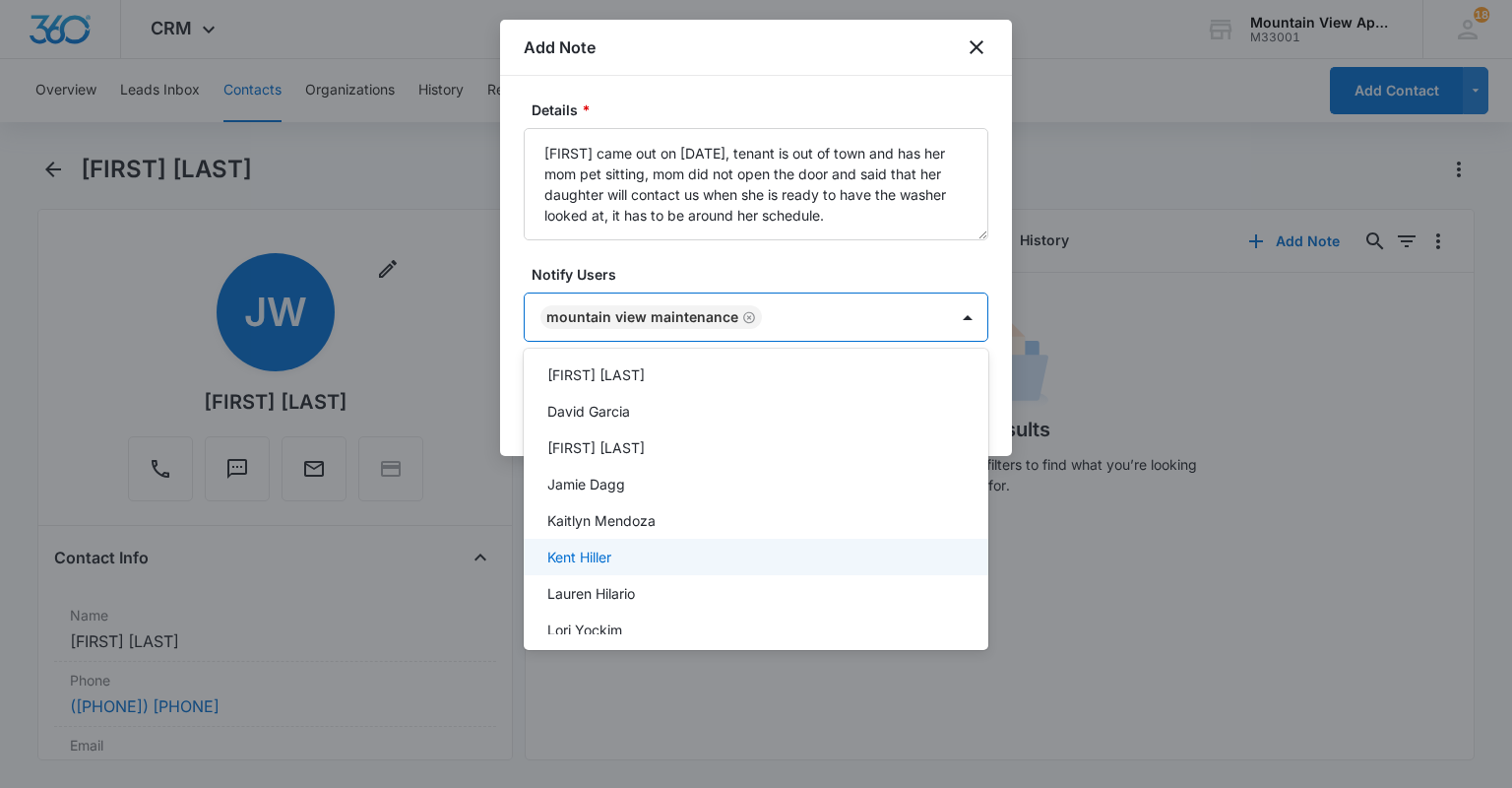 click on "Kent Hiller" at bounding box center [754, 557] 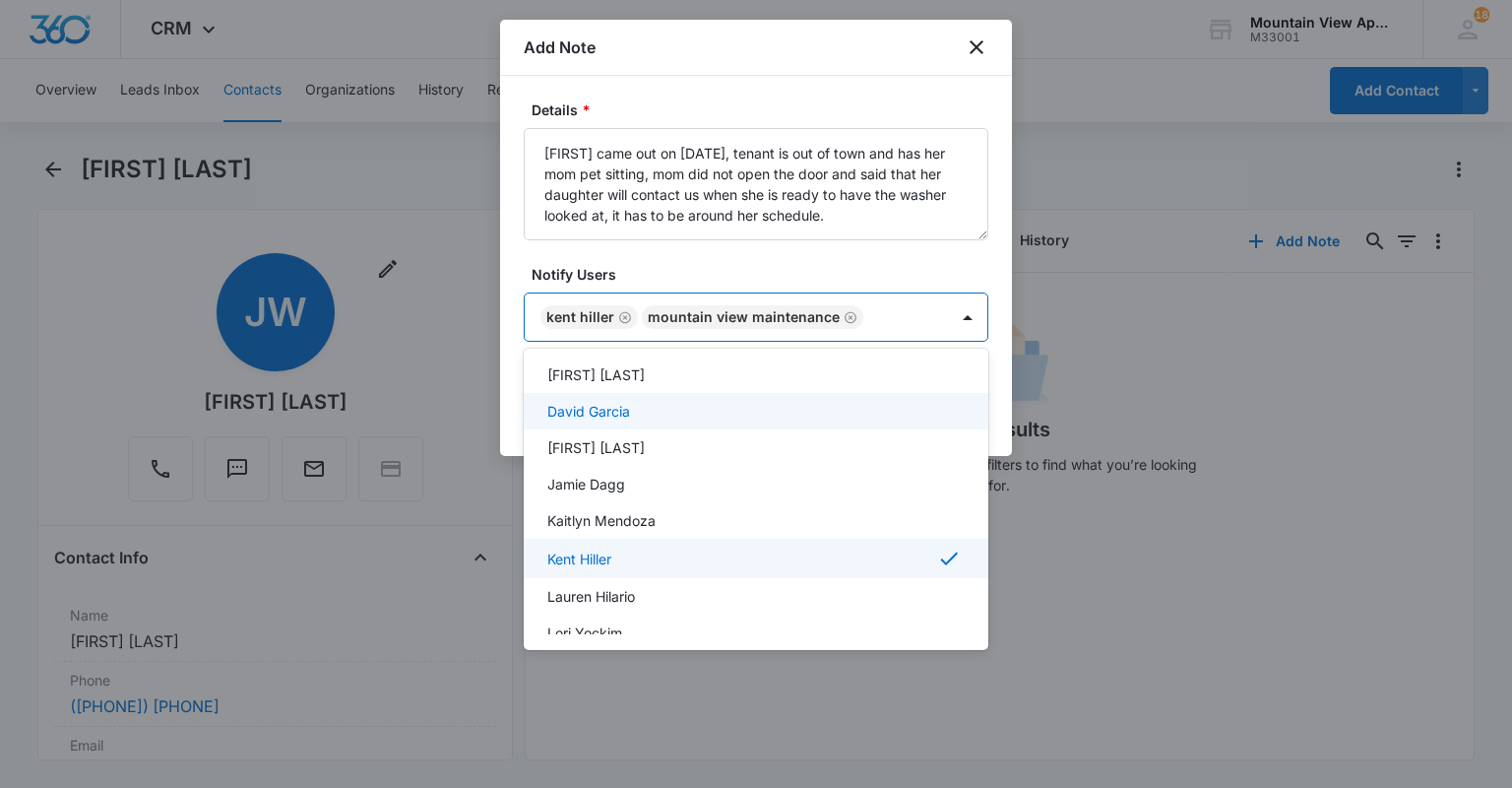 click at bounding box center (756, 394) 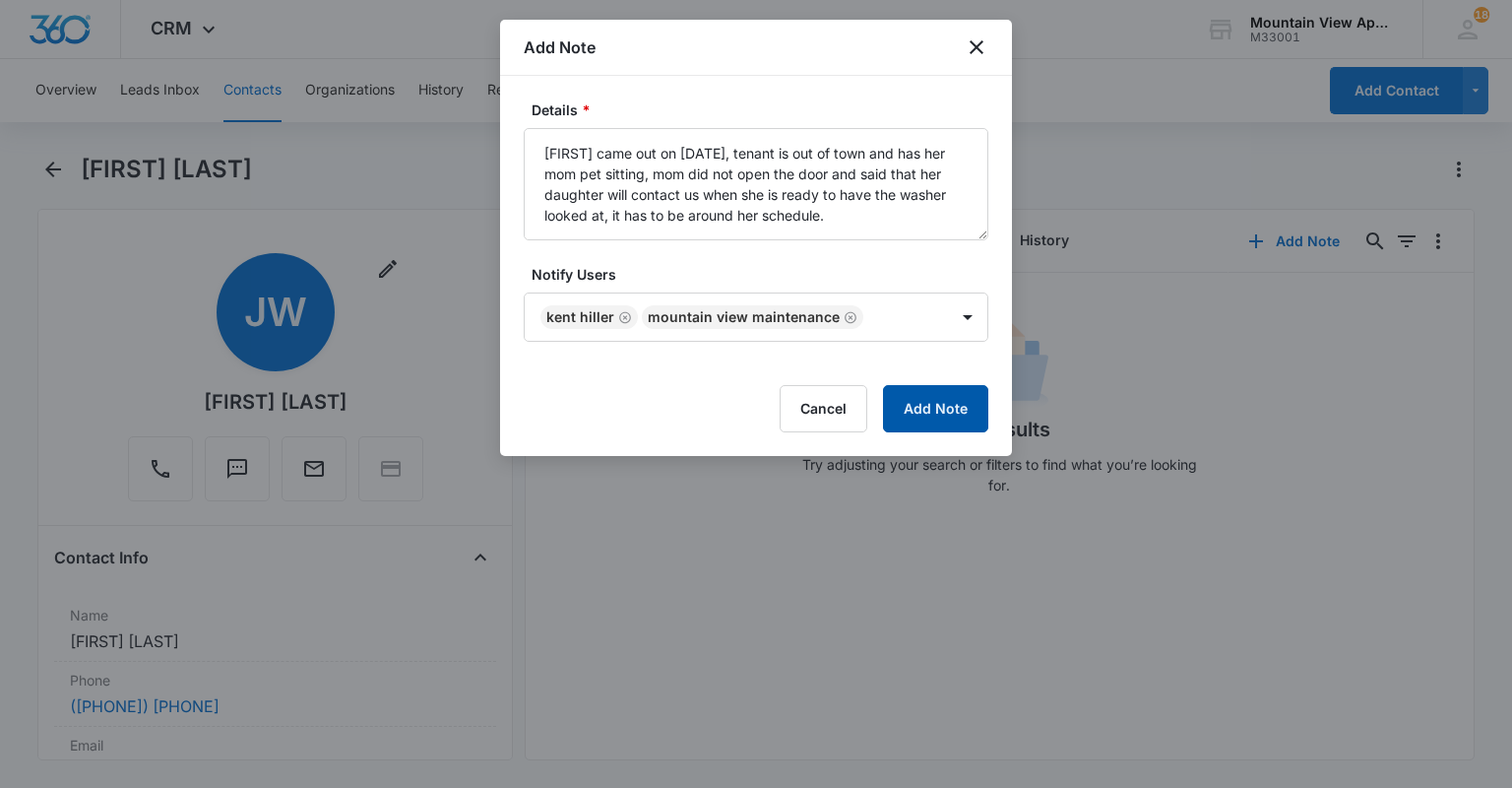 click on "Add Note" at bounding box center [935, 409] 